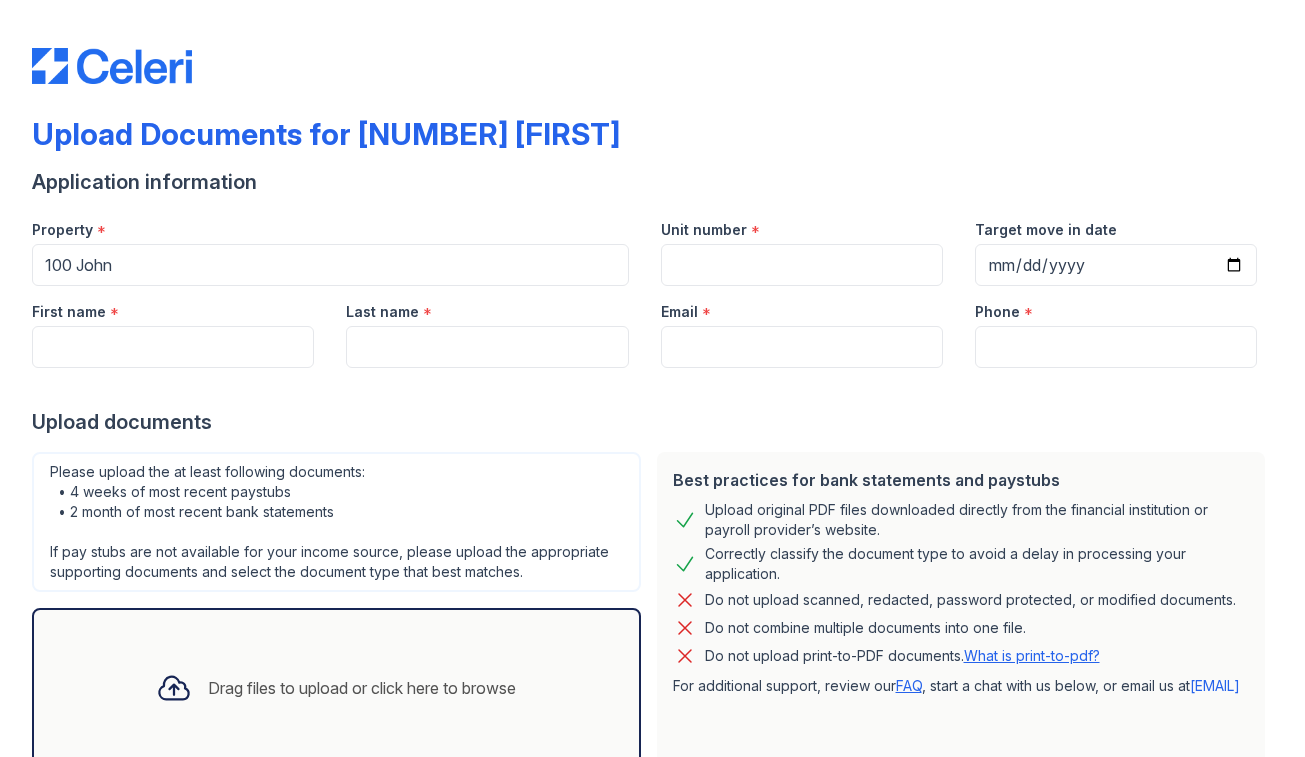 scroll, scrollTop: 0, scrollLeft: 0, axis: both 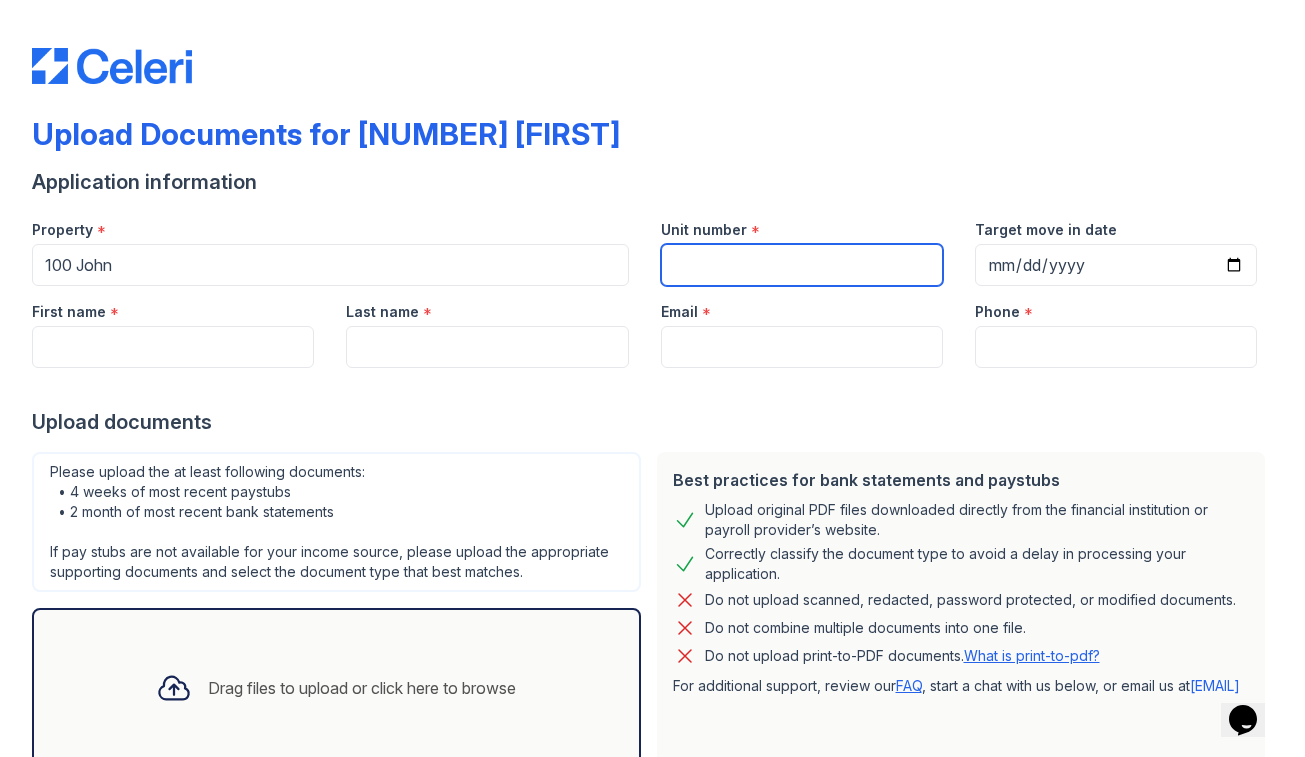 click on "Unit number" at bounding box center (802, 265) 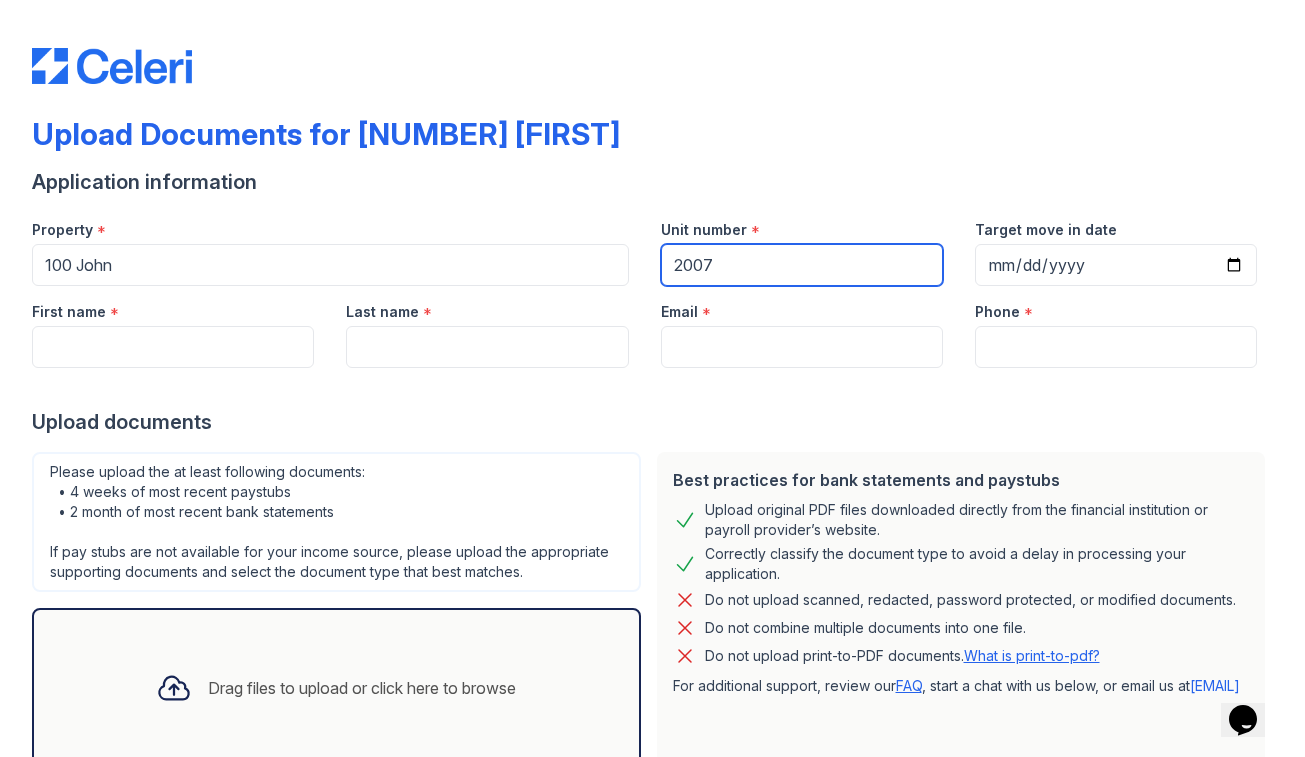 type on "2007" 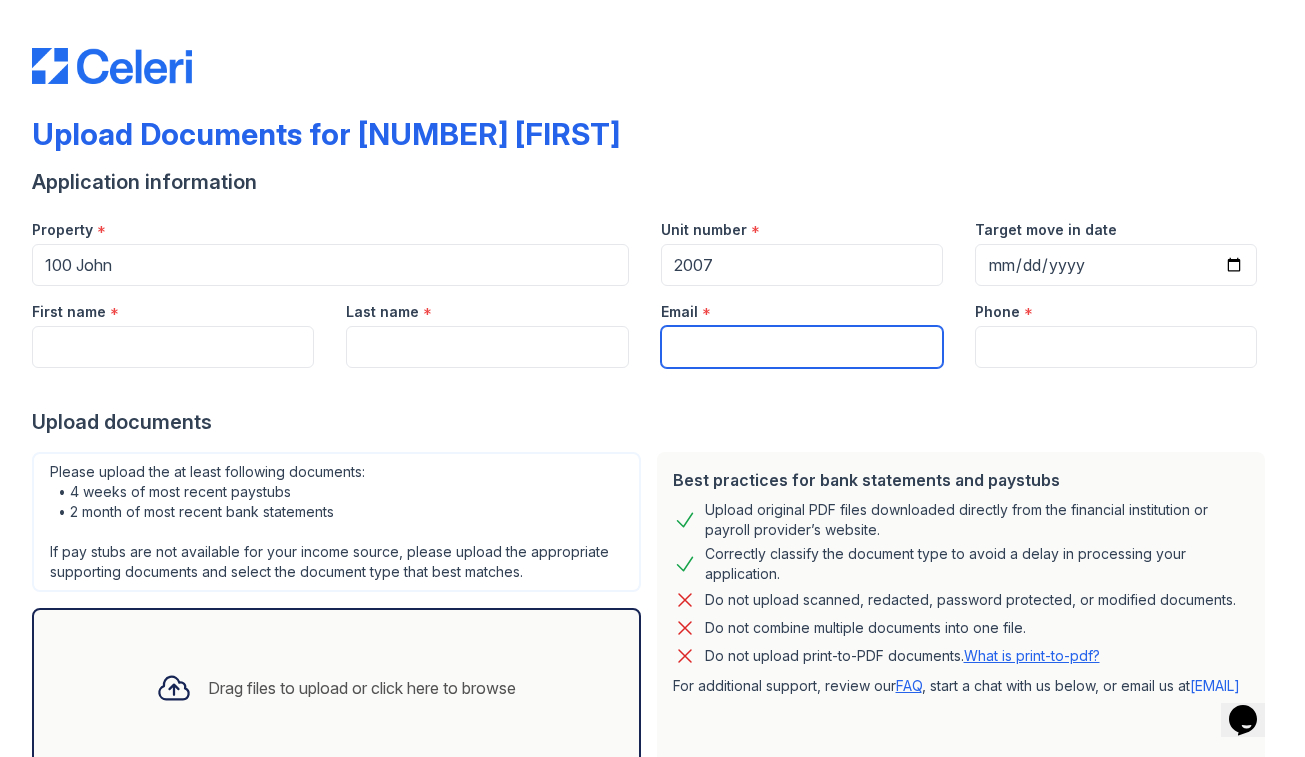 click on "Email" at bounding box center (802, 347) 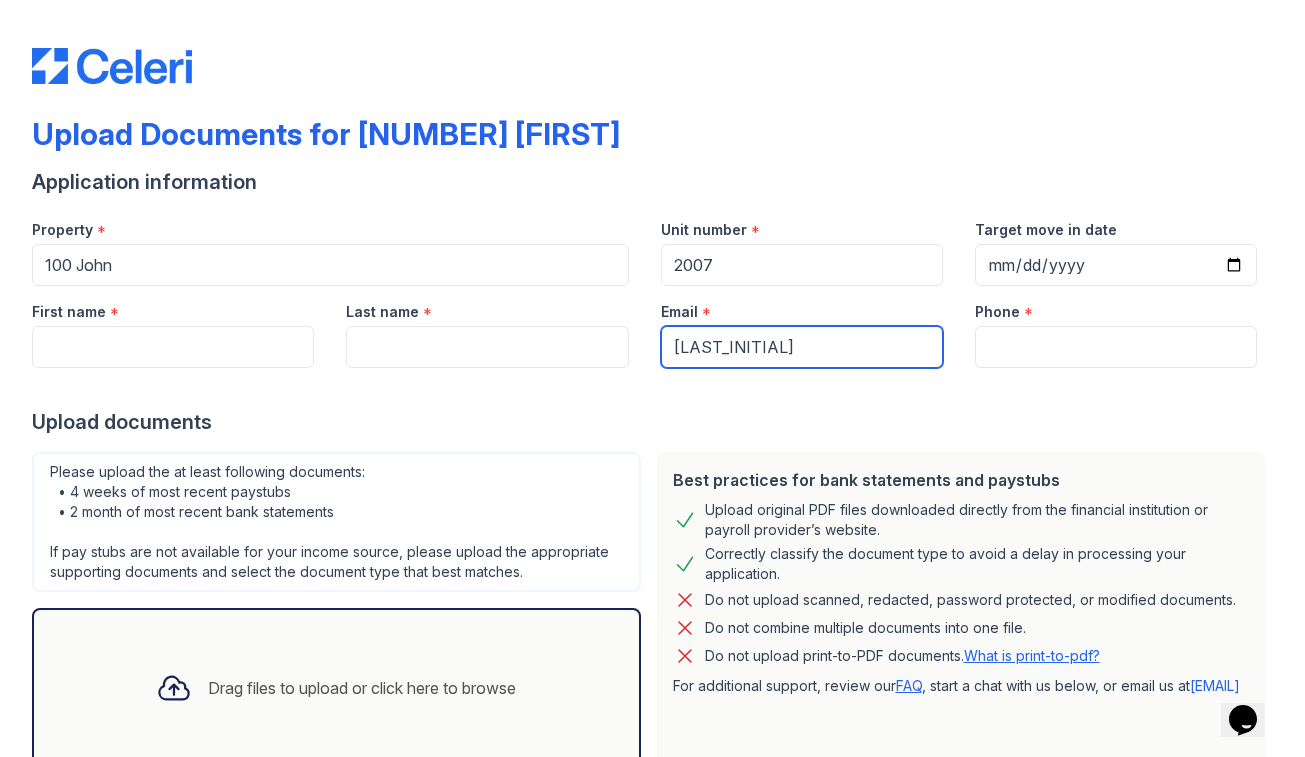 type on "[EMAIL]" 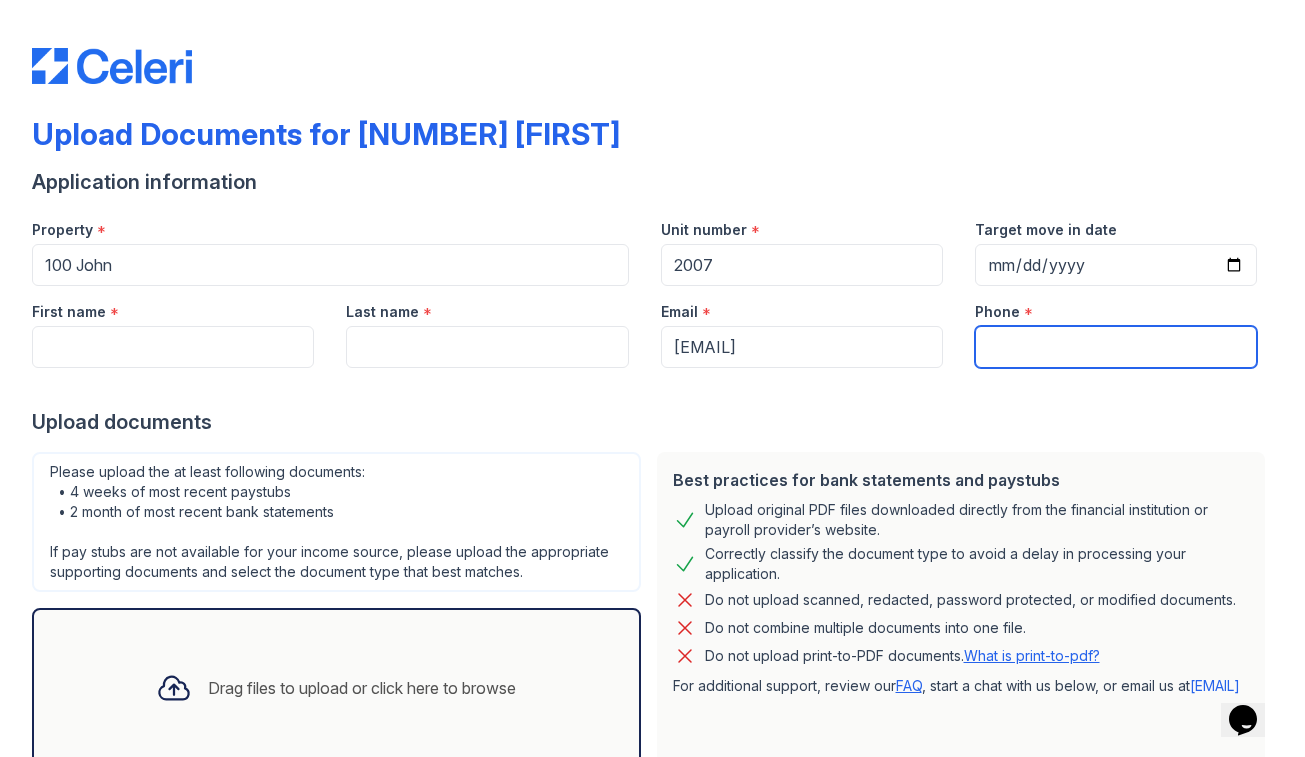 click on "Phone" at bounding box center [1116, 347] 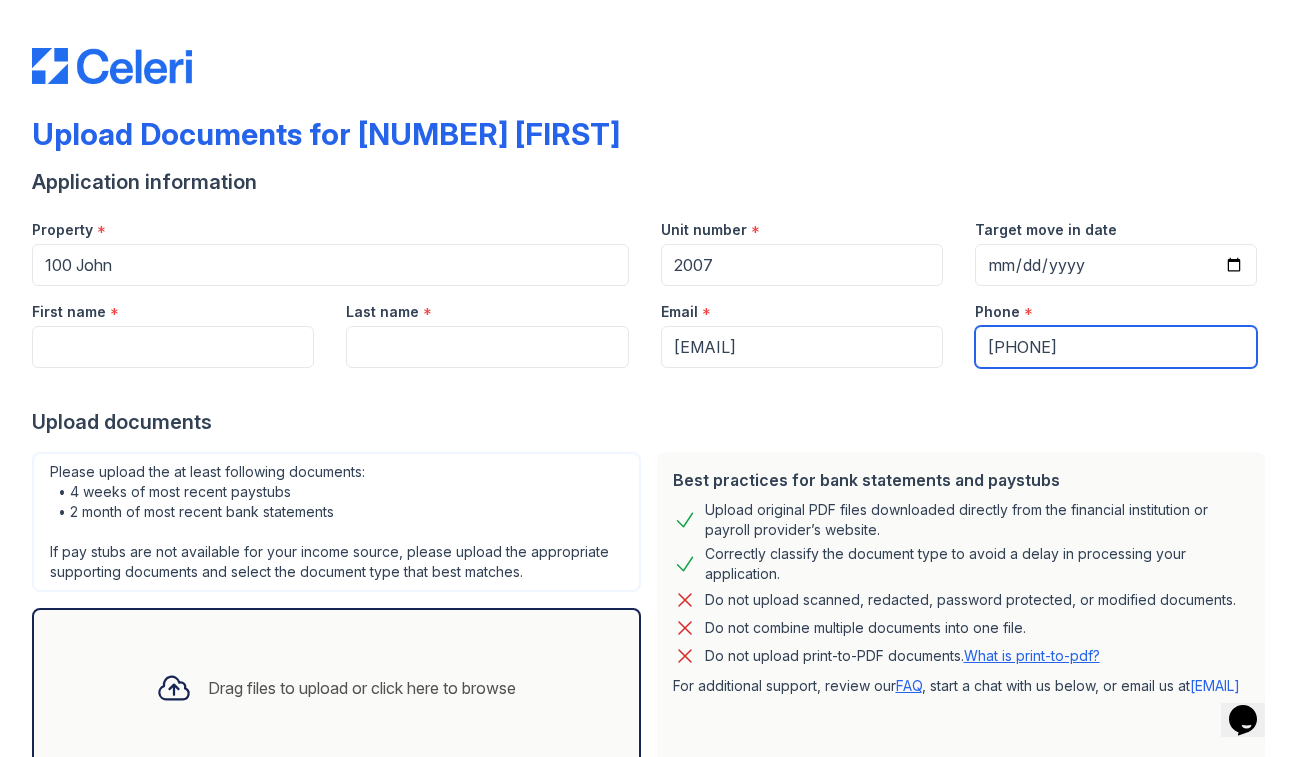 type on "[PHONE]" 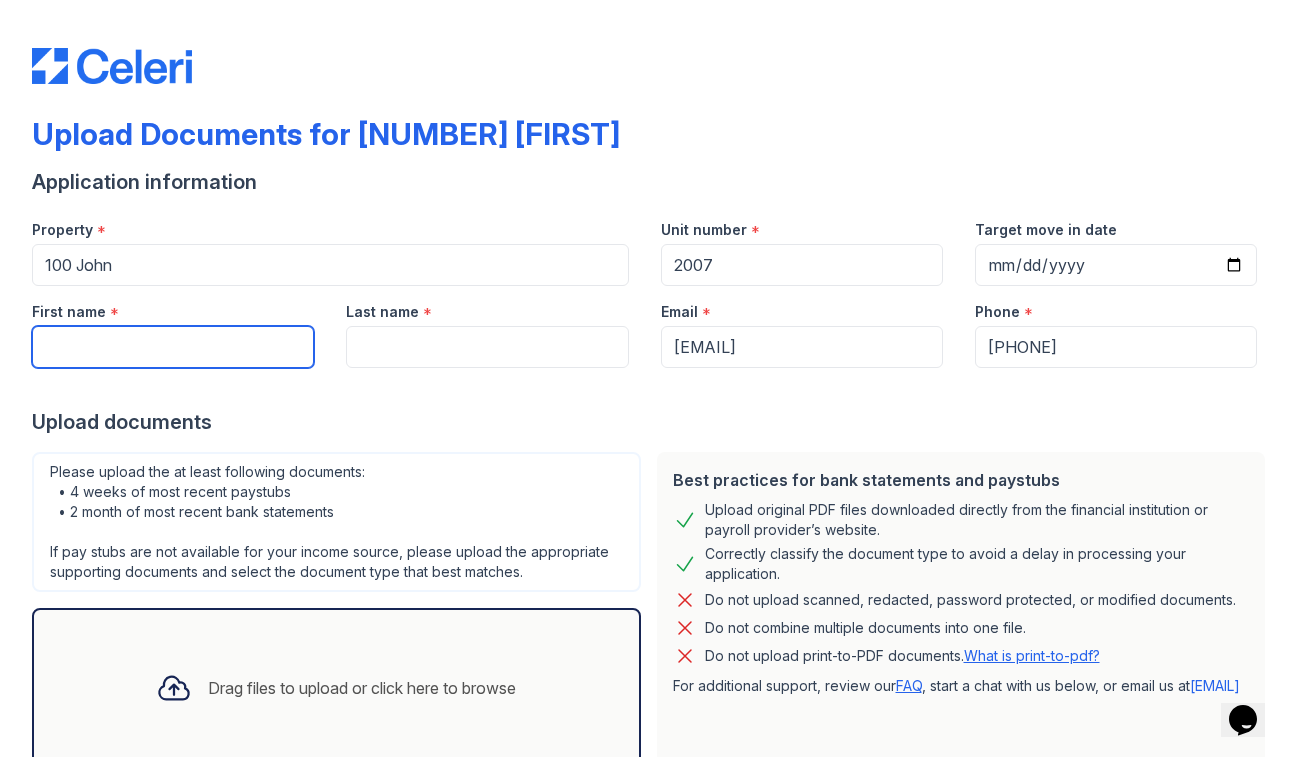 click on "First name" at bounding box center (173, 347) 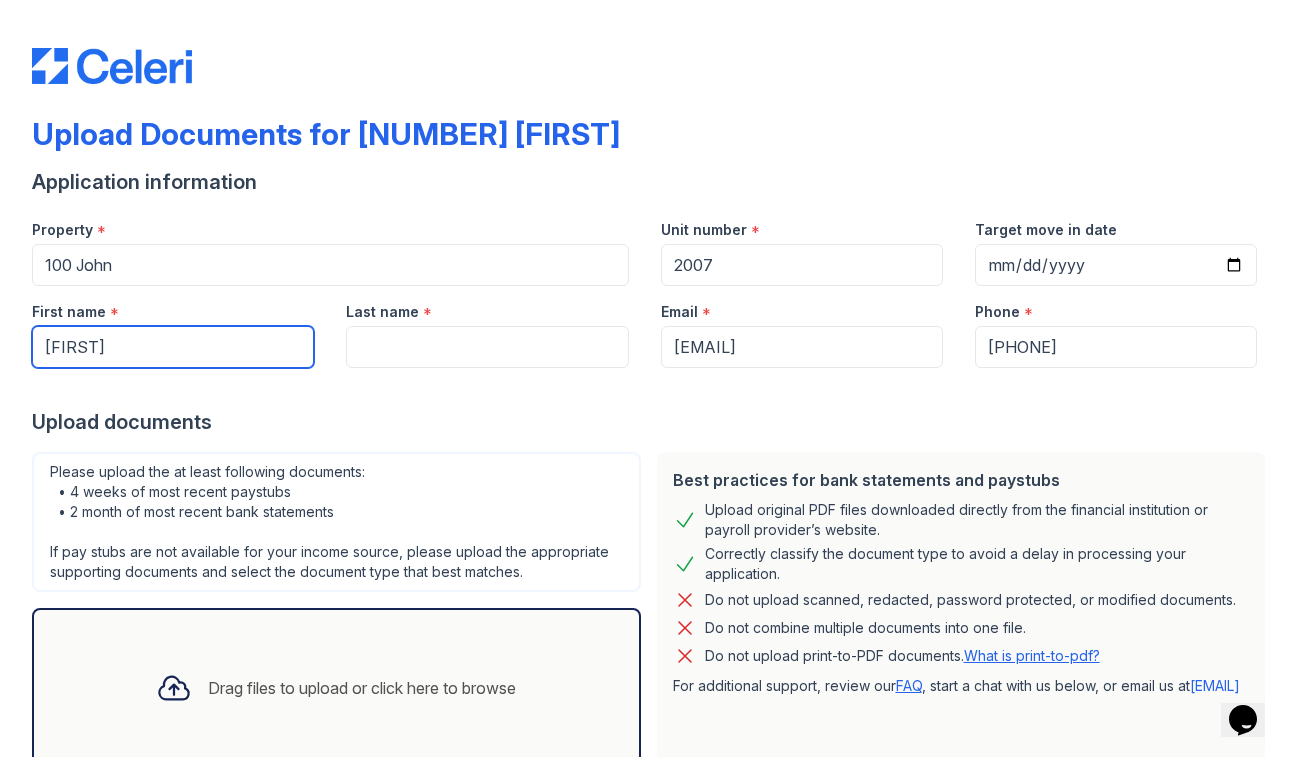 type on "[FIRST]" 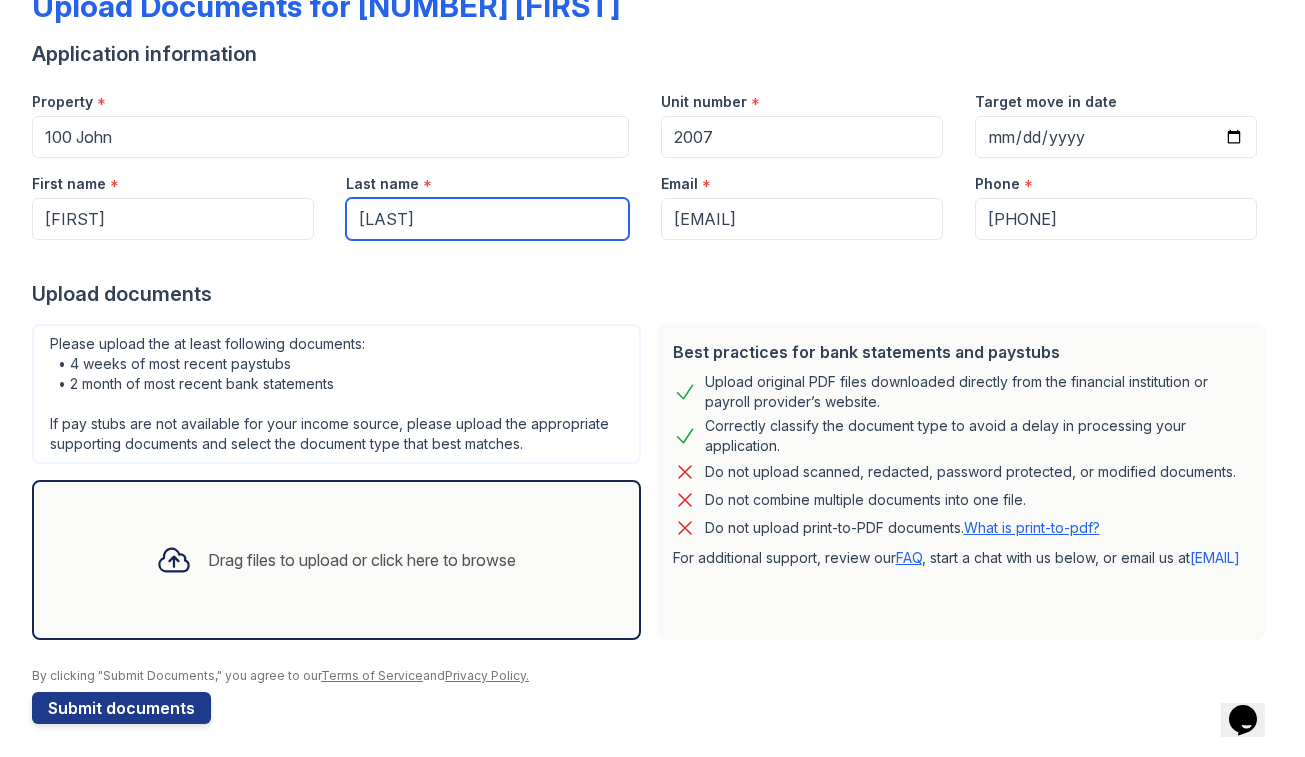 scroll, scrollTop: 135, scrollLeft: 0, axis: vertical 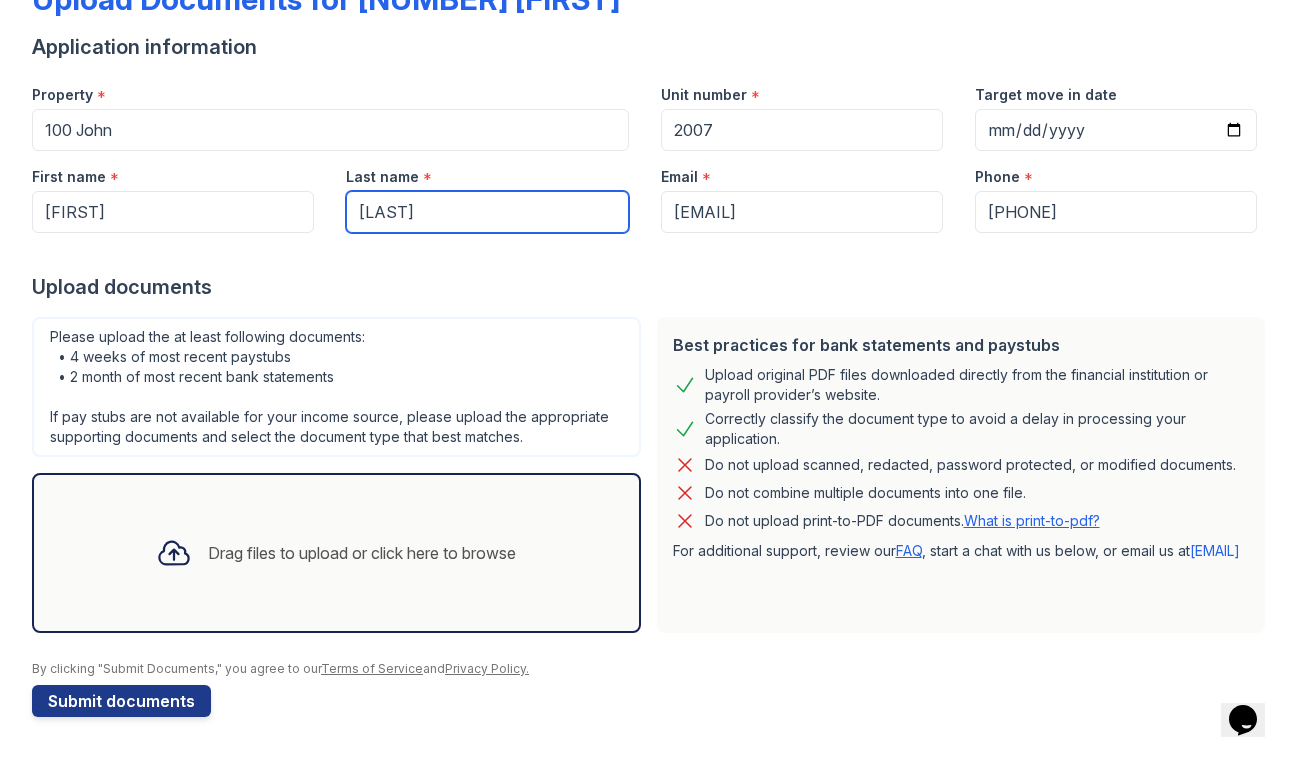 type on "[LAST]" 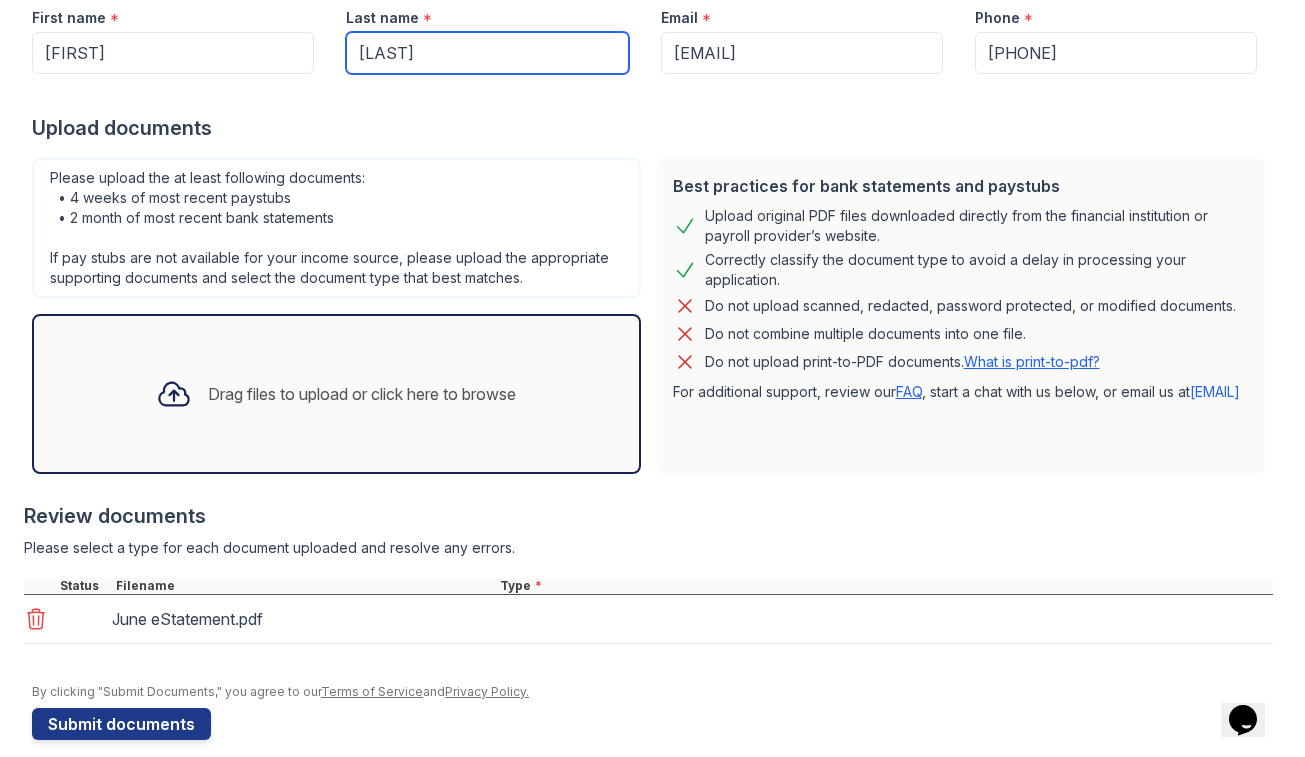 scroll, scrollTop: 317, scrollLeft: 0, axis: vertical 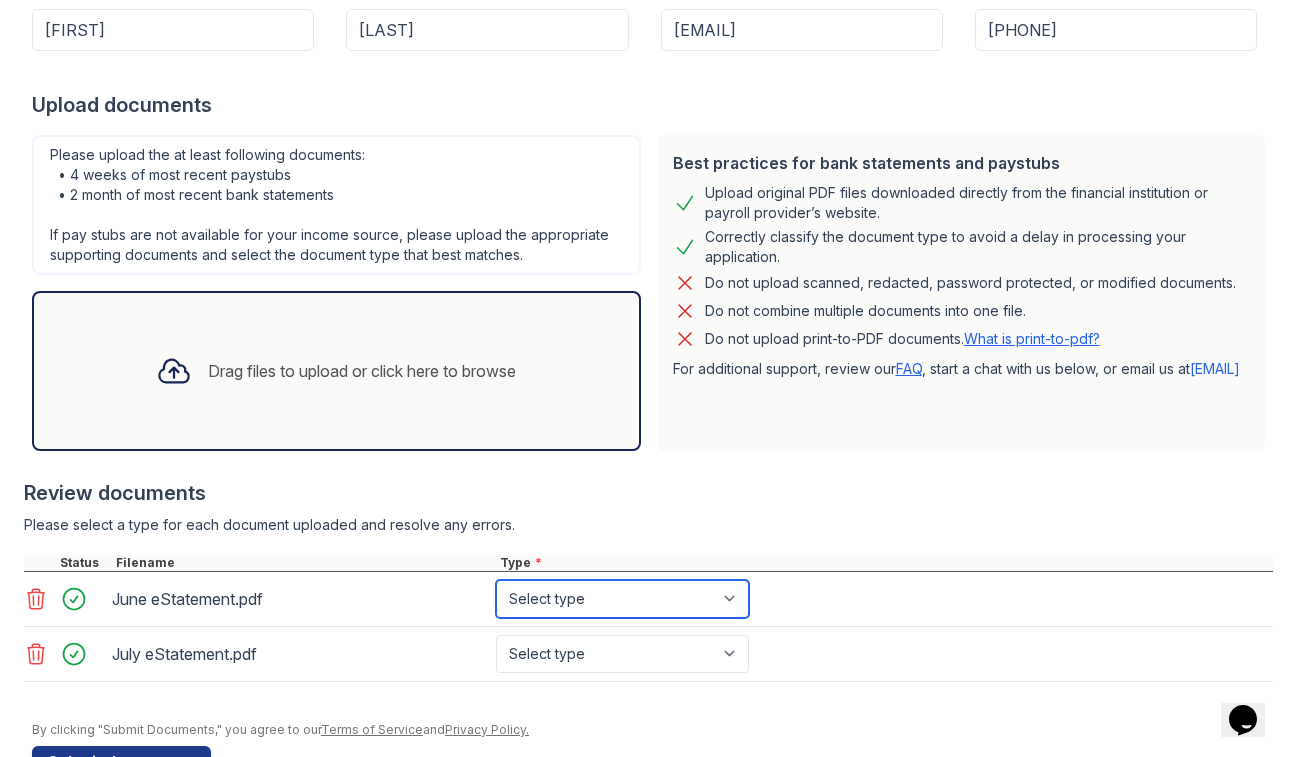 click on "Select type
Paystub
Bank Statement
Offer Letter
Tax Documents
Benefit Award Letter
Investment Account Statement
Other" at bounding box center [622, 599] 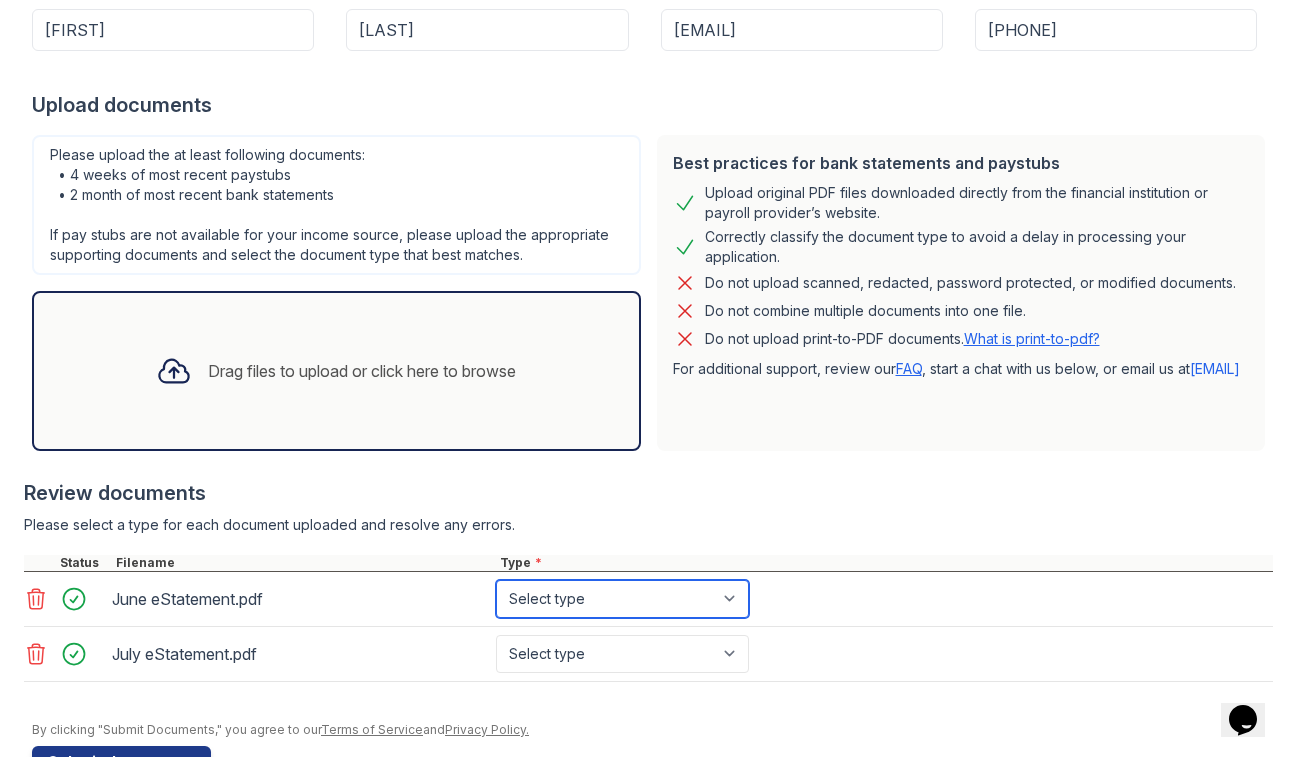 select on "bank_statement" 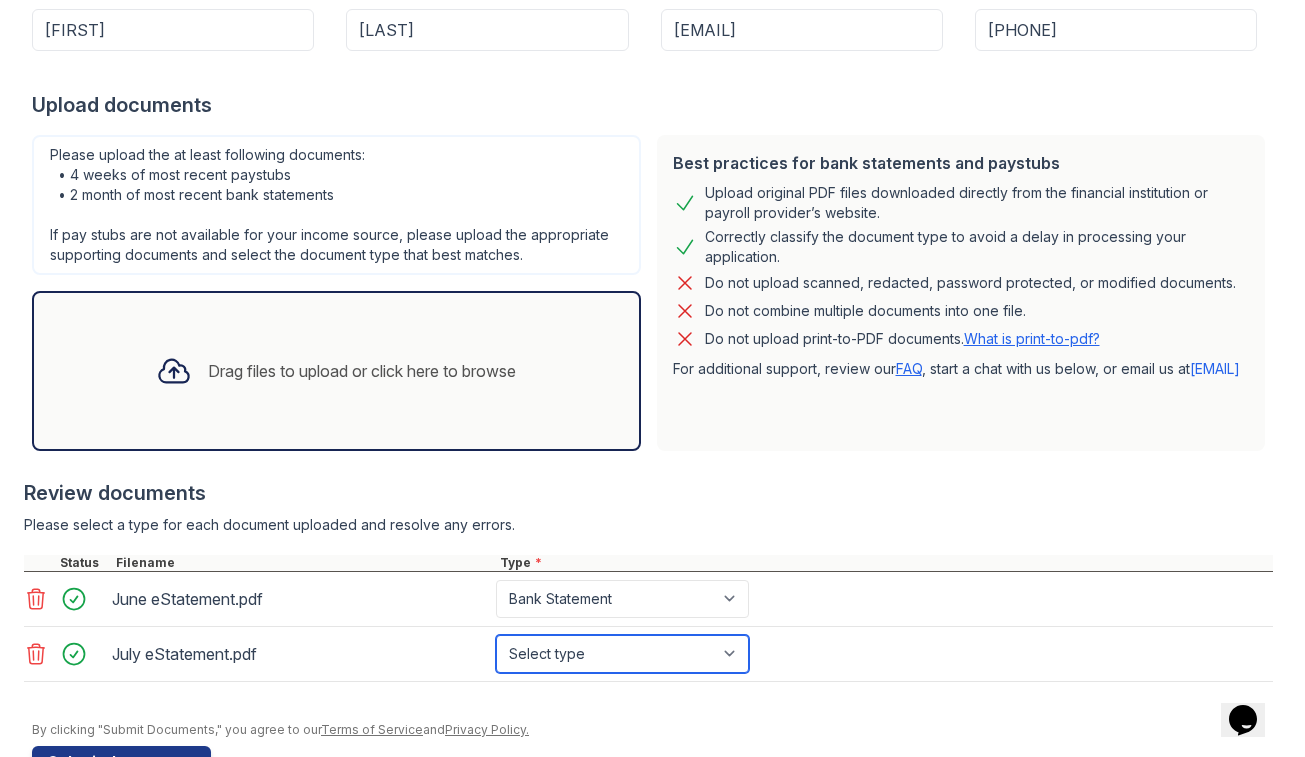 click on "Select type
Paystub
Bank Statement
Offer Letter
Tax Documents
Benefit Award Letter
Investment Account Statement
Other" at bounding box center [622, 654] 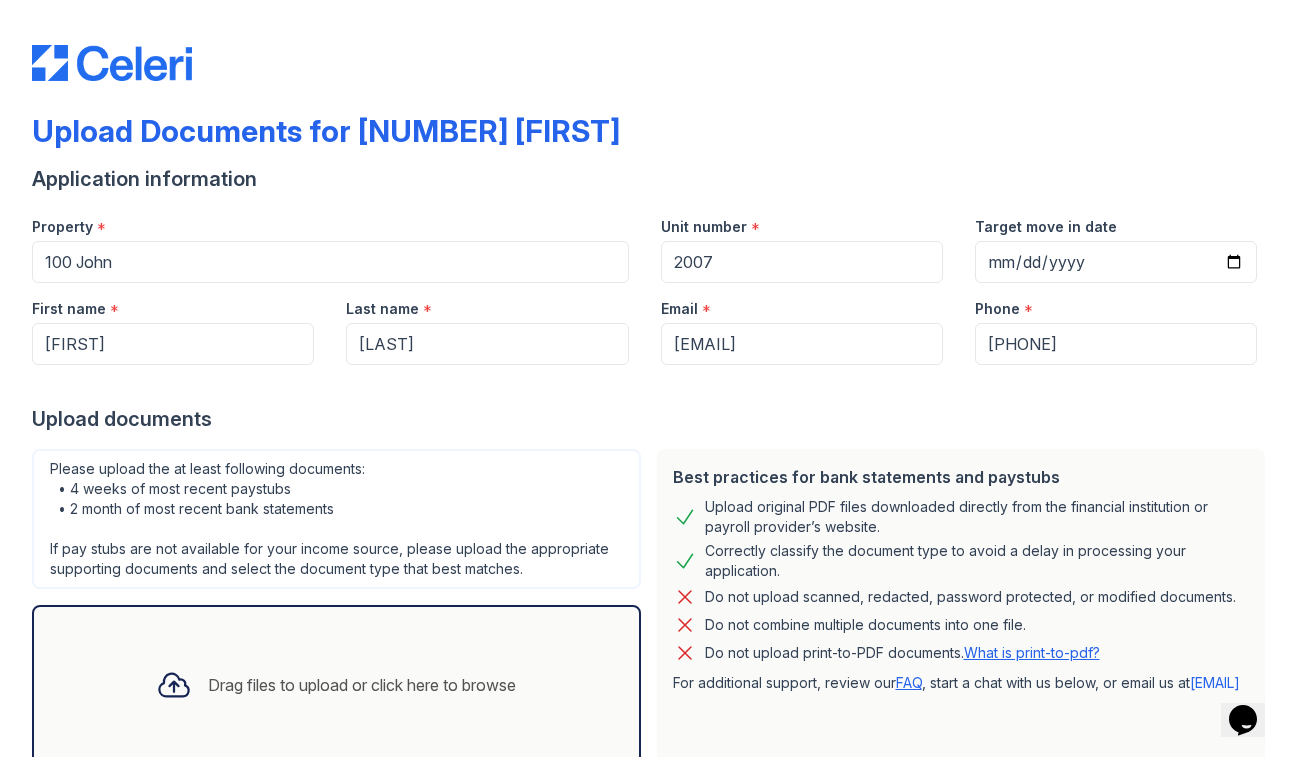 scroll, scrollTop: 2, scrollLeft: 0, axis: vertical 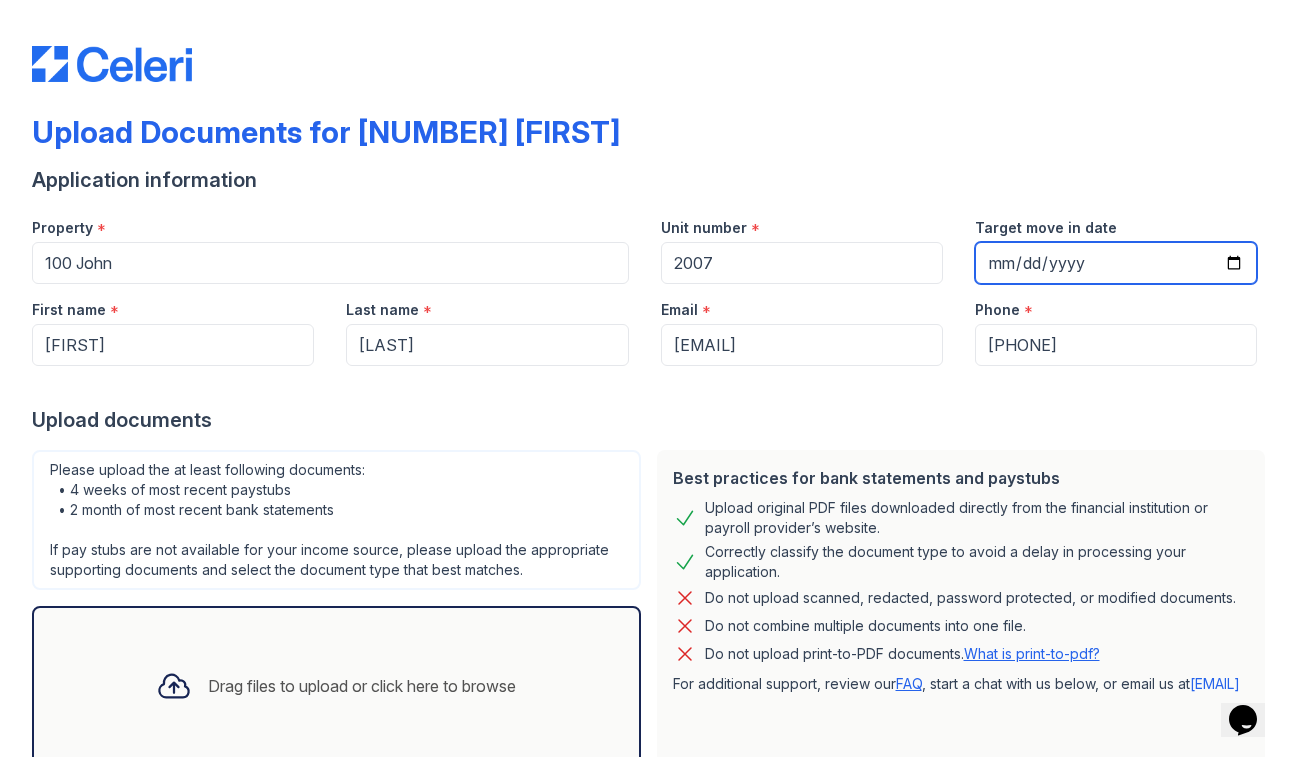 click on "Target move in date" at bounding box center (1116, 263) 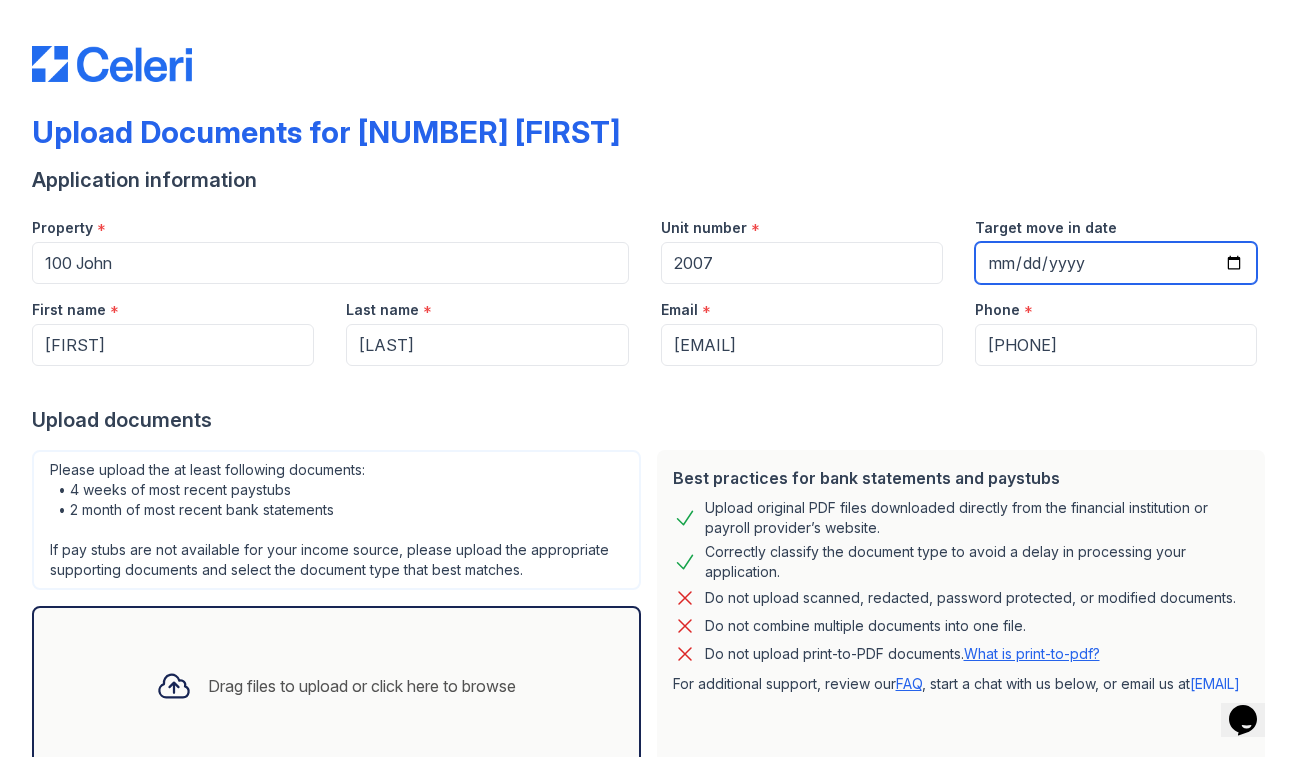 type on "[DATE]" 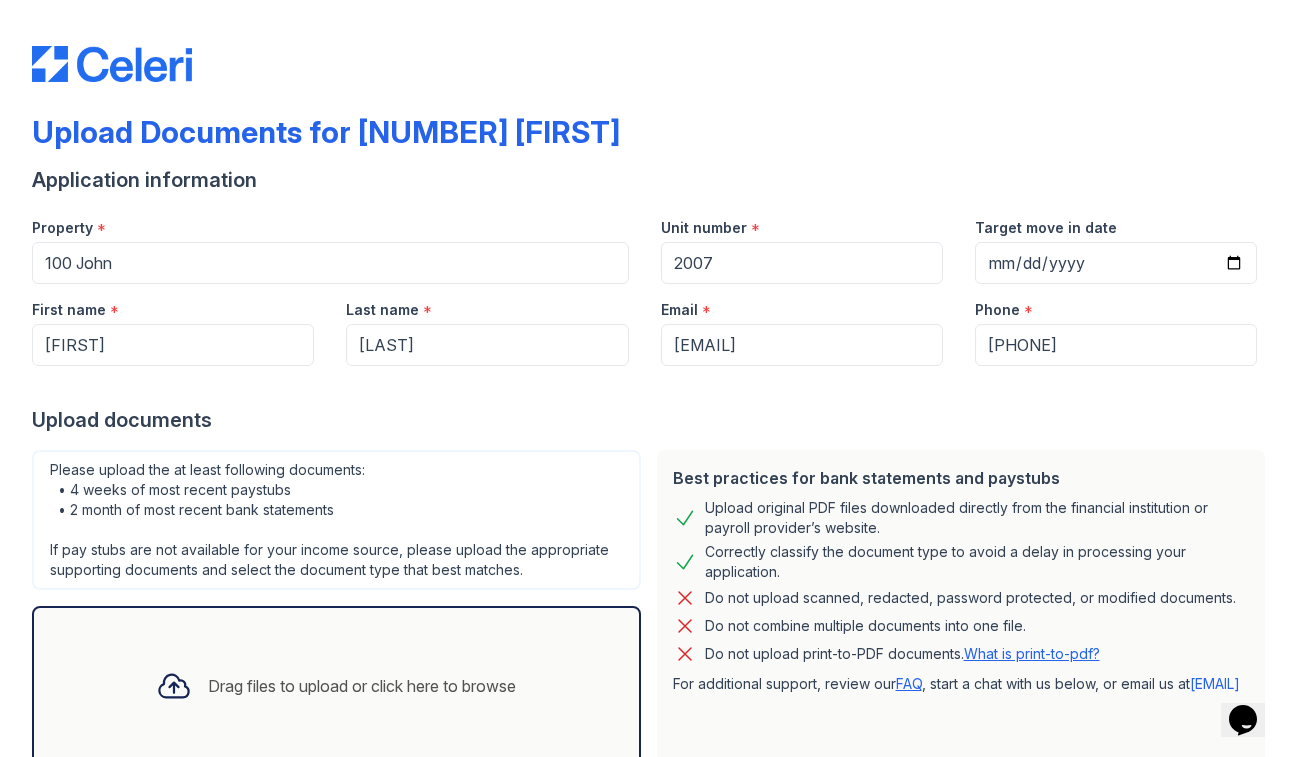 click on "Upload Documents for
[NUMBER] [FIRST]" at bounding box center [652, 140] 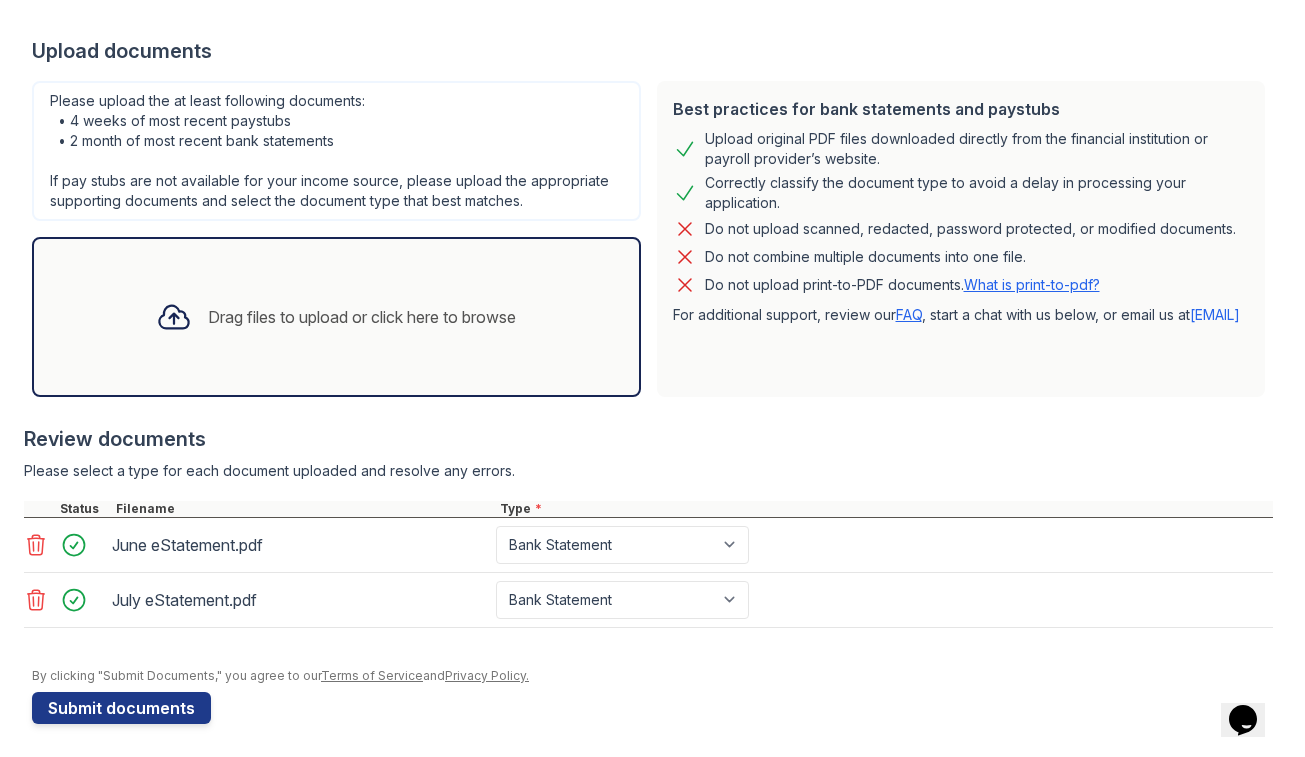 scroll, scrollTop: 378, scrollLeft: 0, axis: vertical 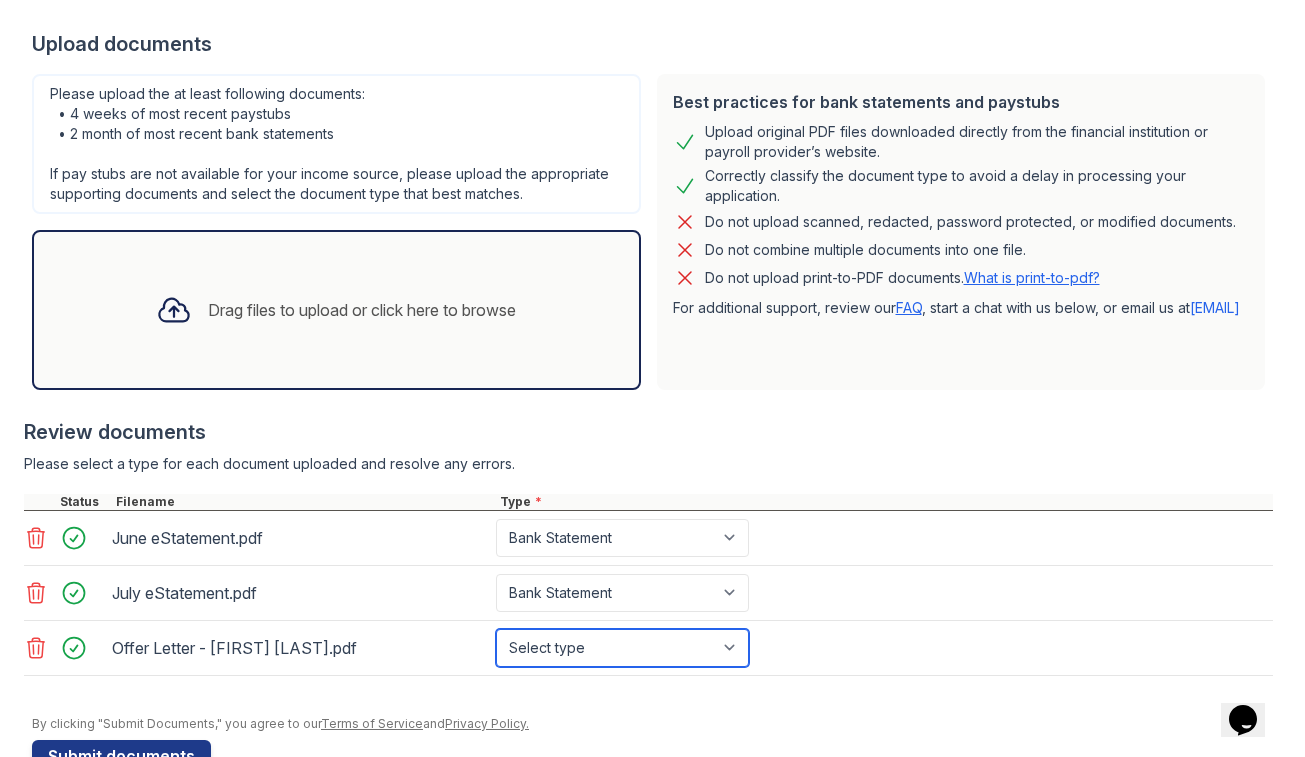 click on "Select type
Paystub
Bank Statement
Offer Letter
Tax Documents
Benefit Award Letter
Investment Account Statement
Other" at bounding box center [622, 648] 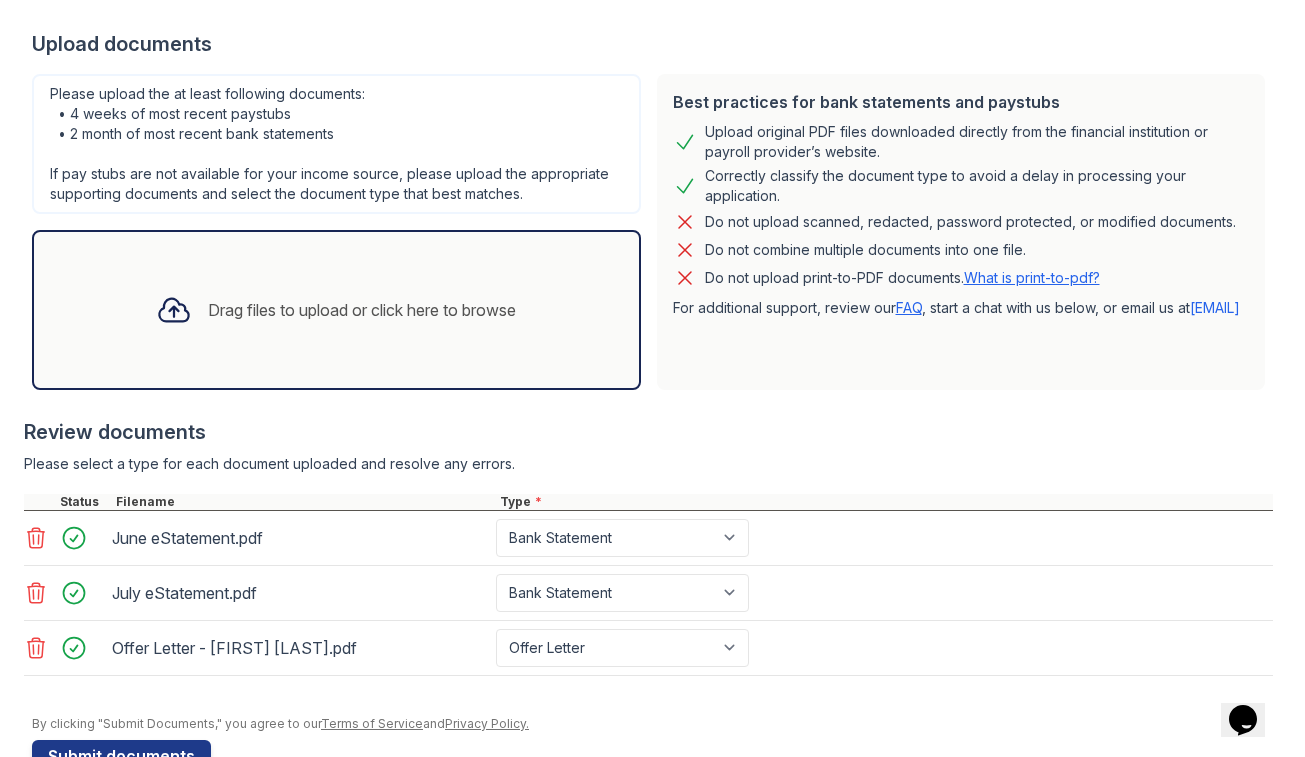 click on "Review documents
Please select a type for each document uploaded and resolve any errors.
Status
Filename
Type
*
June eStatement.pdf
Select type
Paystub
Bank Statement
Offer Letter
Tax Documents
Benefit Award Letter
Investment Account Statement
Other
July eStatement.pdf
Select type
Paystub
Bank Statement
Offer Letter
Tax Documents
Benefit Award Letter
Investment Account Statement
Other
Offer Letter - [FIRST] [LAST].pdf
Select type
Paystub
Bank Statement
Offer Letter
Tax Documents
Benefit Award Letter
Investment Account Statement
Other" at bounding box center [648, 547] 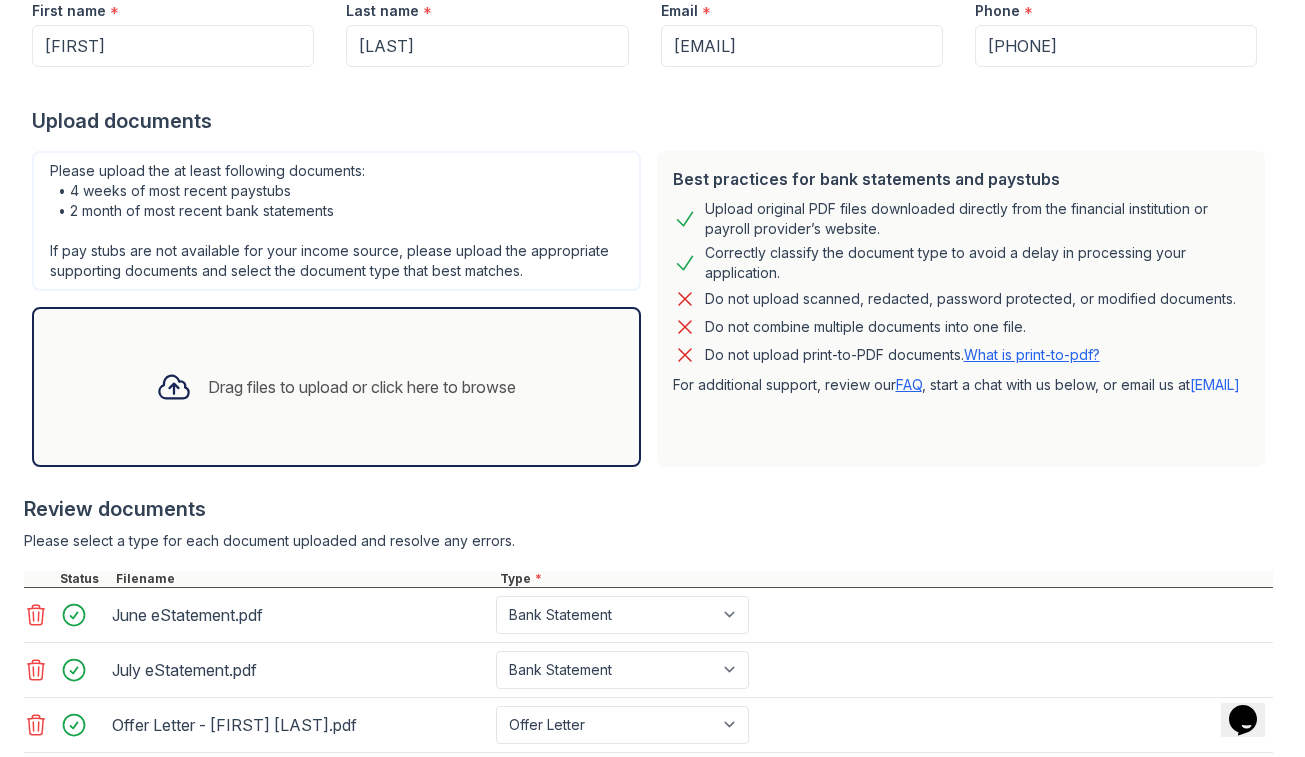 scroll, scrollTop: 433, scrollLeft: 0, axis: vertical 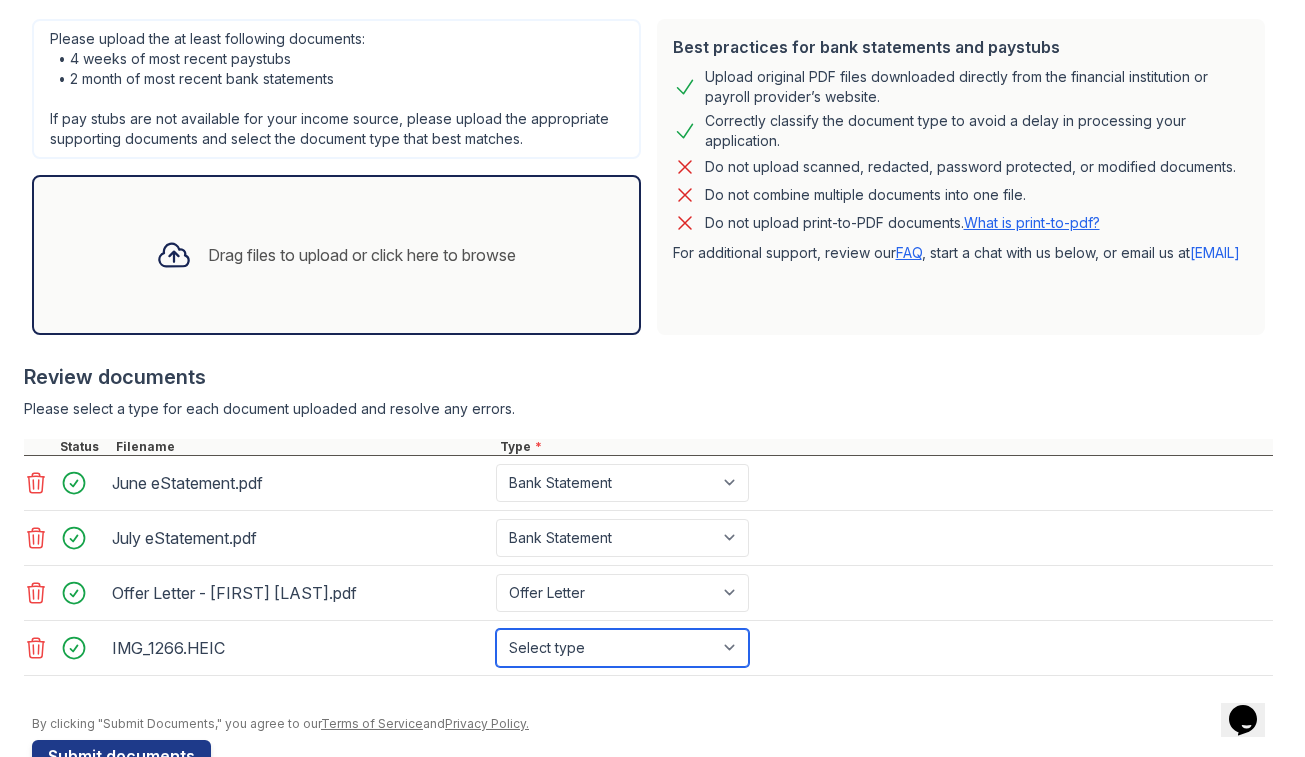 click on "Select type
Paystub
Bank Statement
Offer Letter
Tax Documents
Benefit Award Letter
Investment Account Statement
Other" at bounding box center (622, 648) 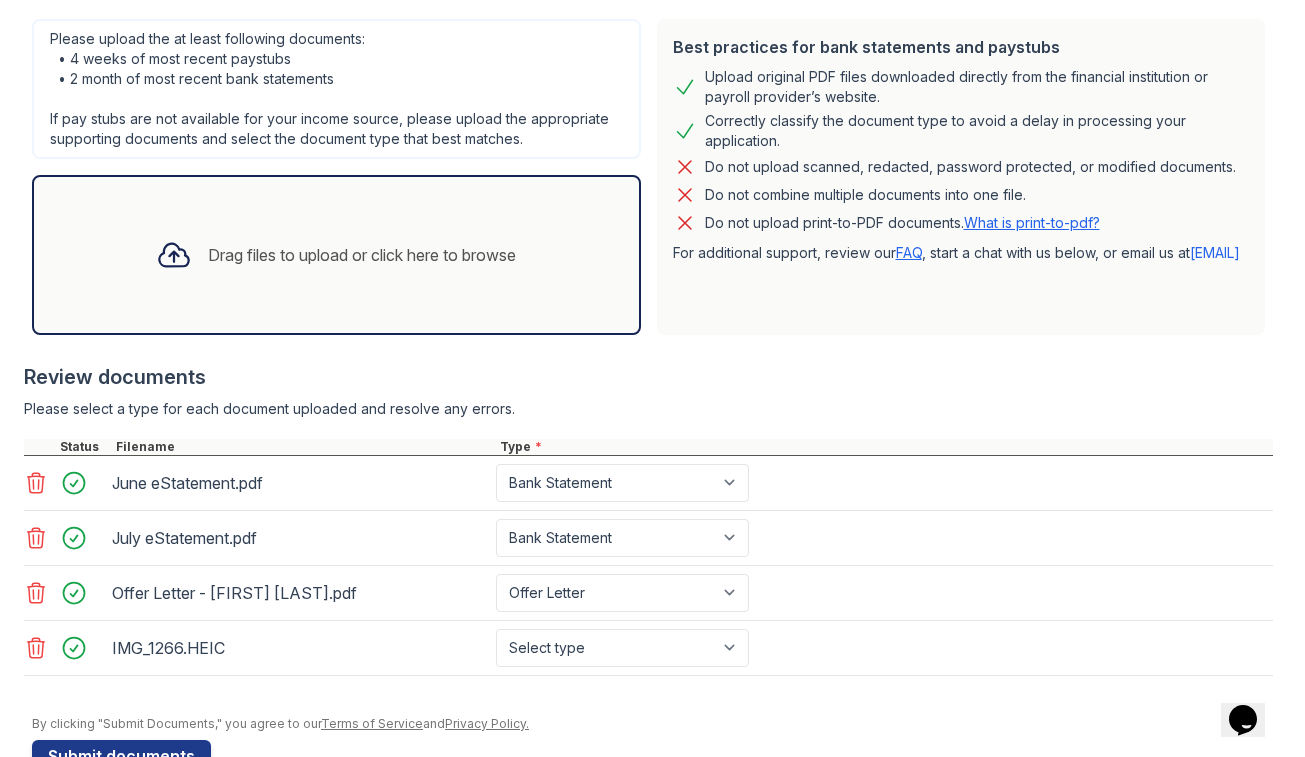 click on "IMG_1266.HEIC" at bounding box center (300, 648) 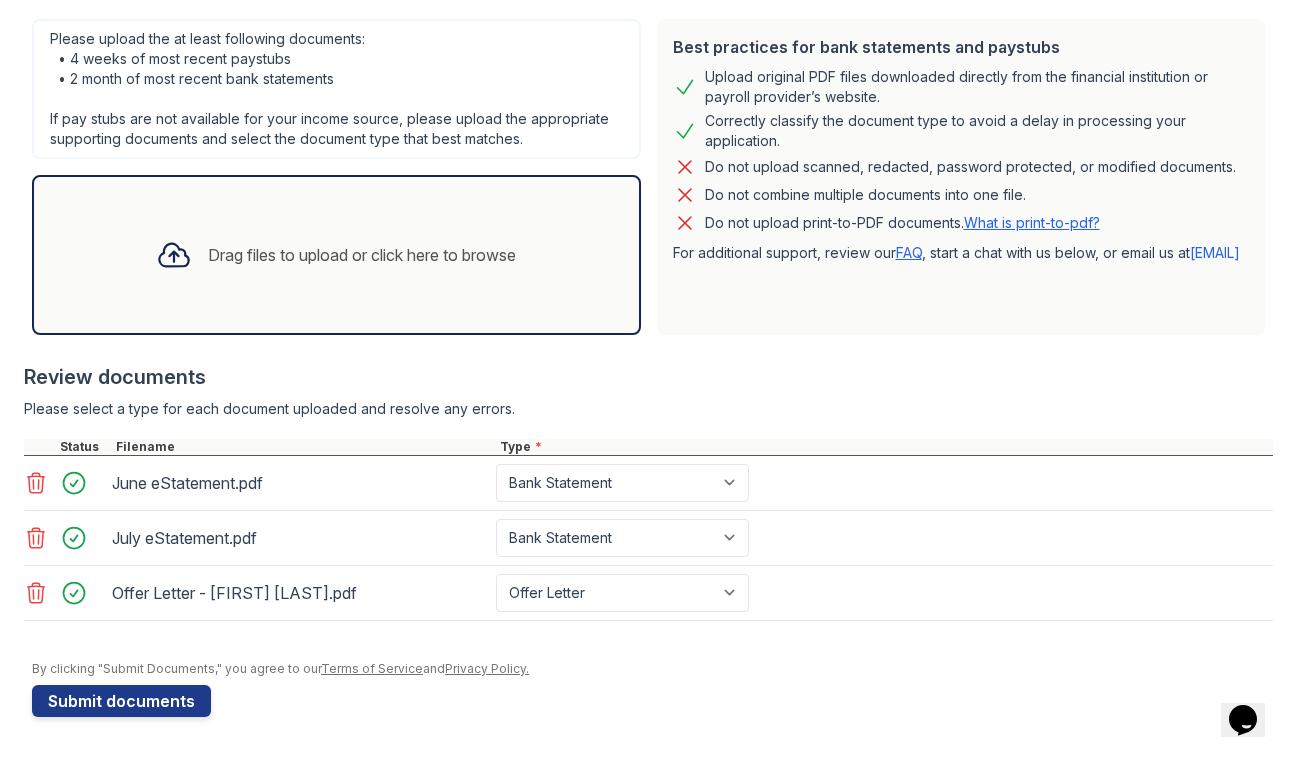 scroll, scrollTop: 426, scrollLeft: 0, axis: vertical 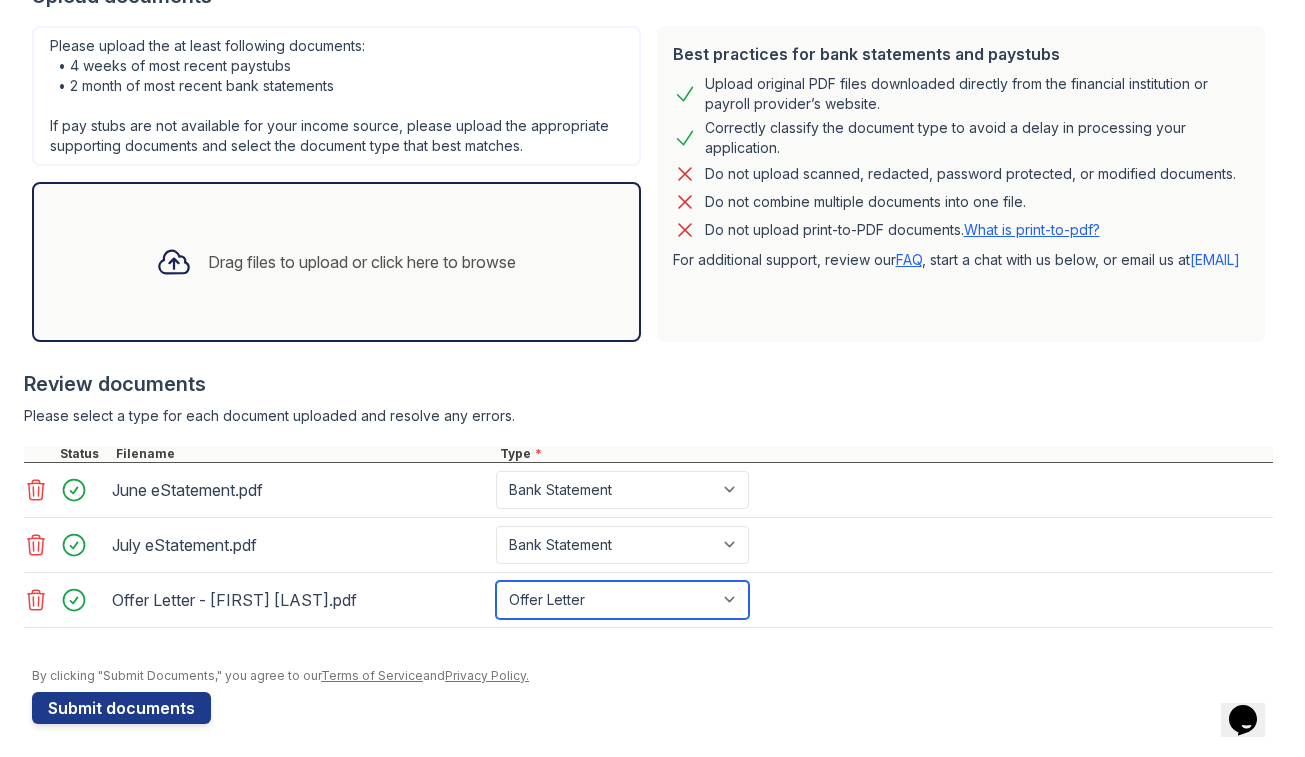 click on "Select type
Paystub
Bank Statement
Offer Letter
Tax Documents
Benefit Award Letter
Investment Account Statement
Other" at bounding box center [622, 600] 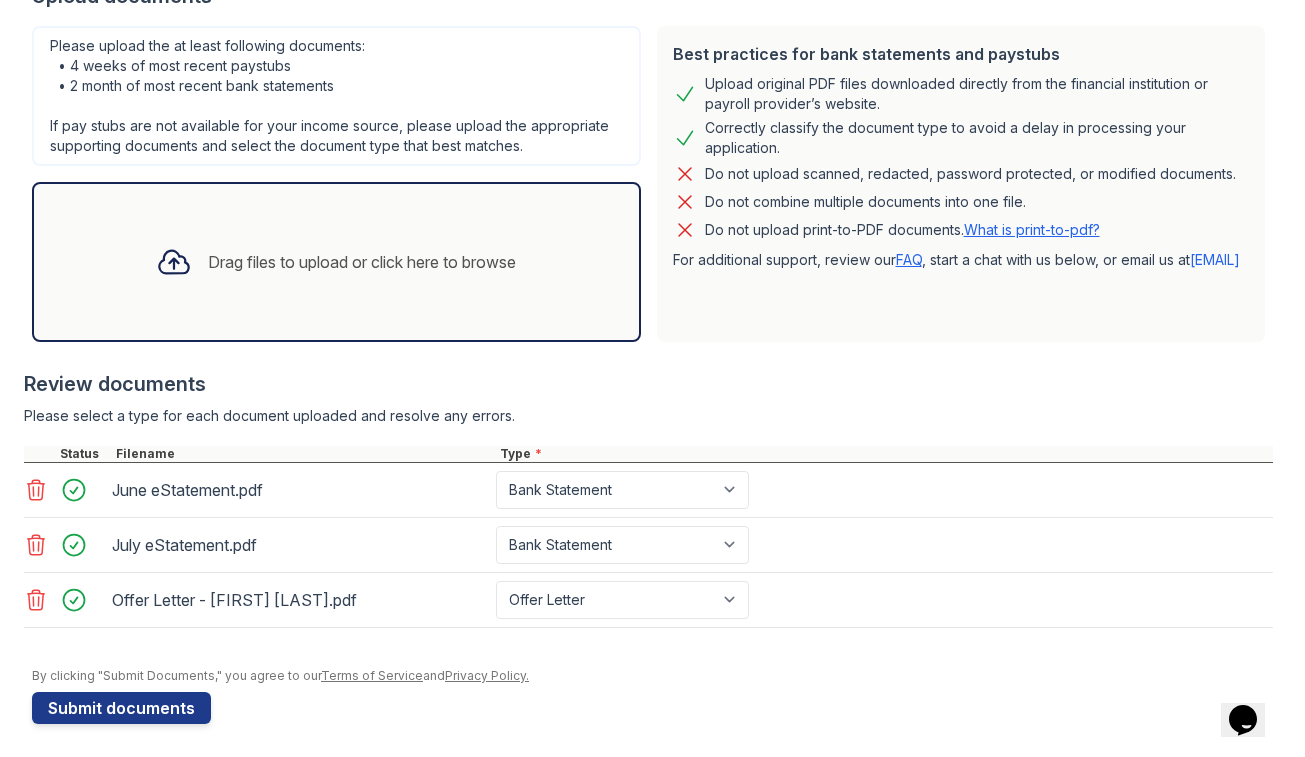 click on "By clicking "Submit Documents," you agree to our
Terms of Service
and
Privacy Policy." at bounding box center [652, 676] 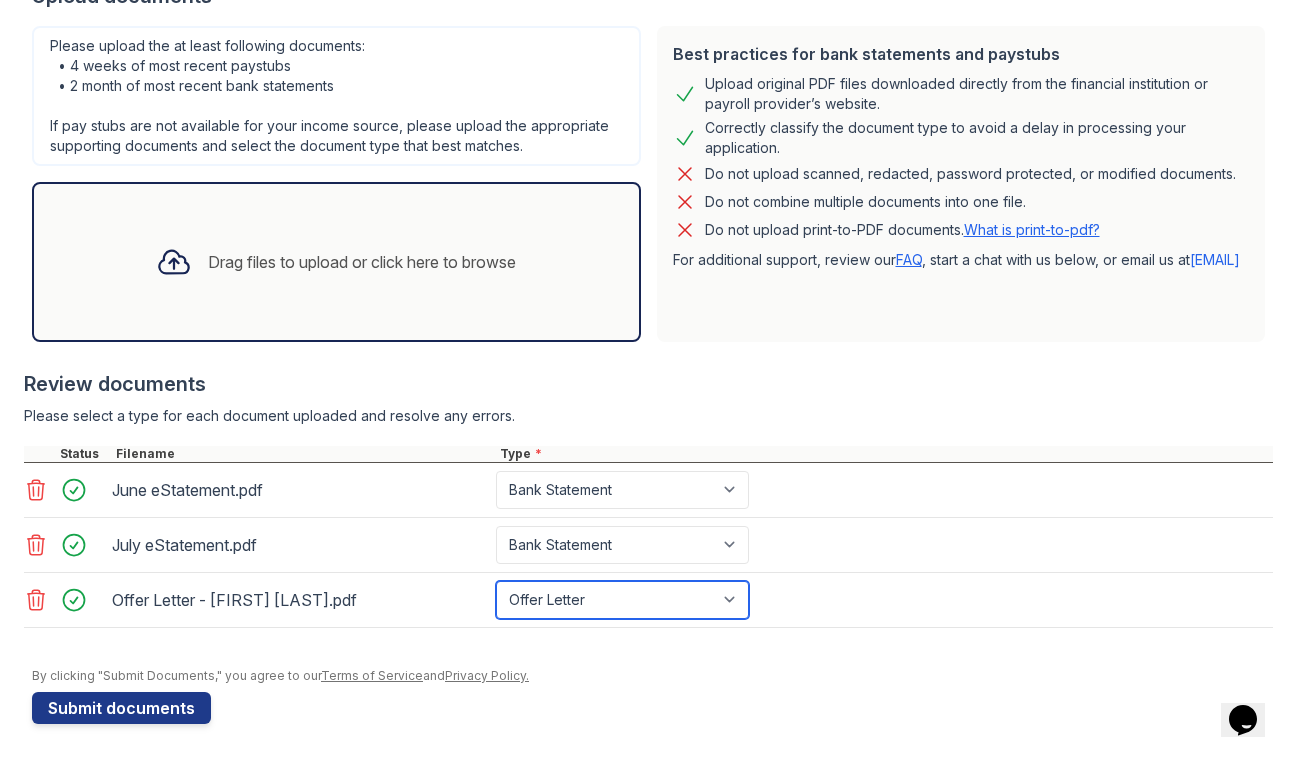 click on "Select type
Paystub
Bank Statement
Offer Letter
Tax Documents
Benefit Award Letter
Investment Account Statement
Other" at bounding box center [622, 600] 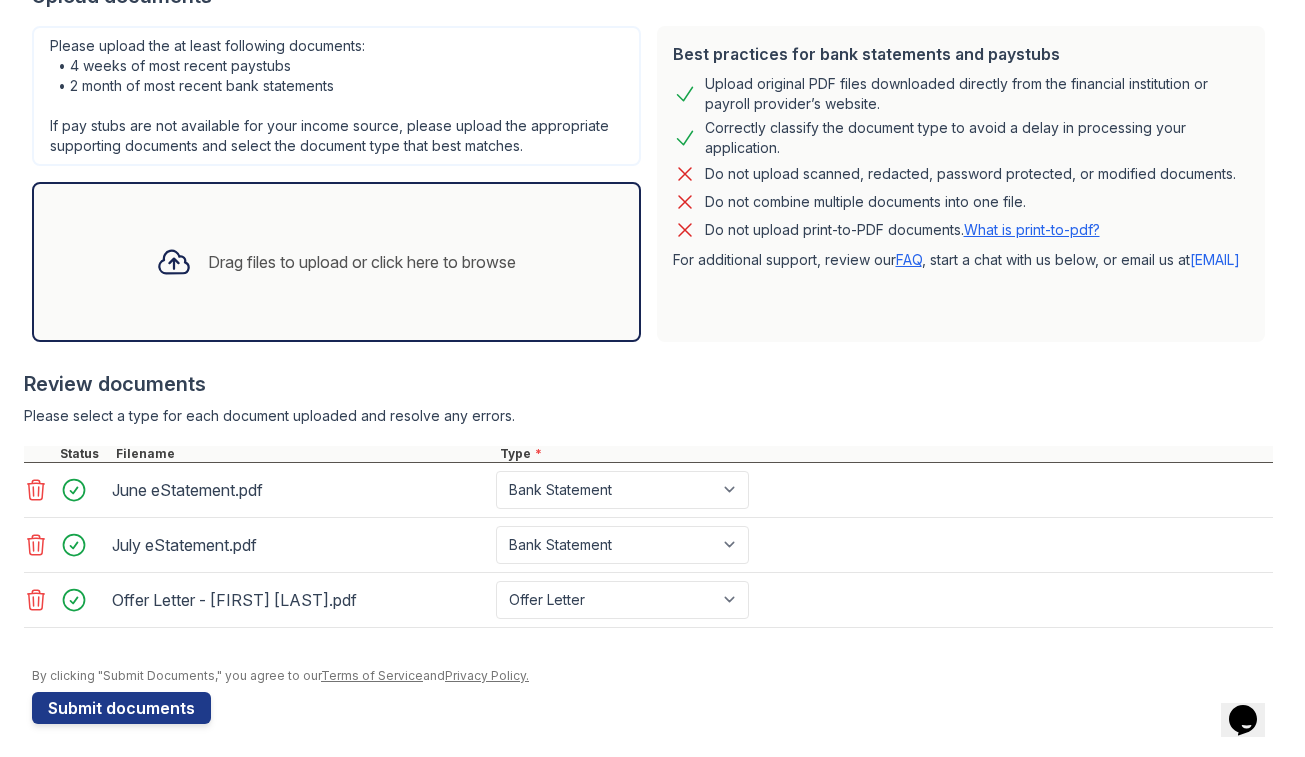 click at bounding box center [652, 658] 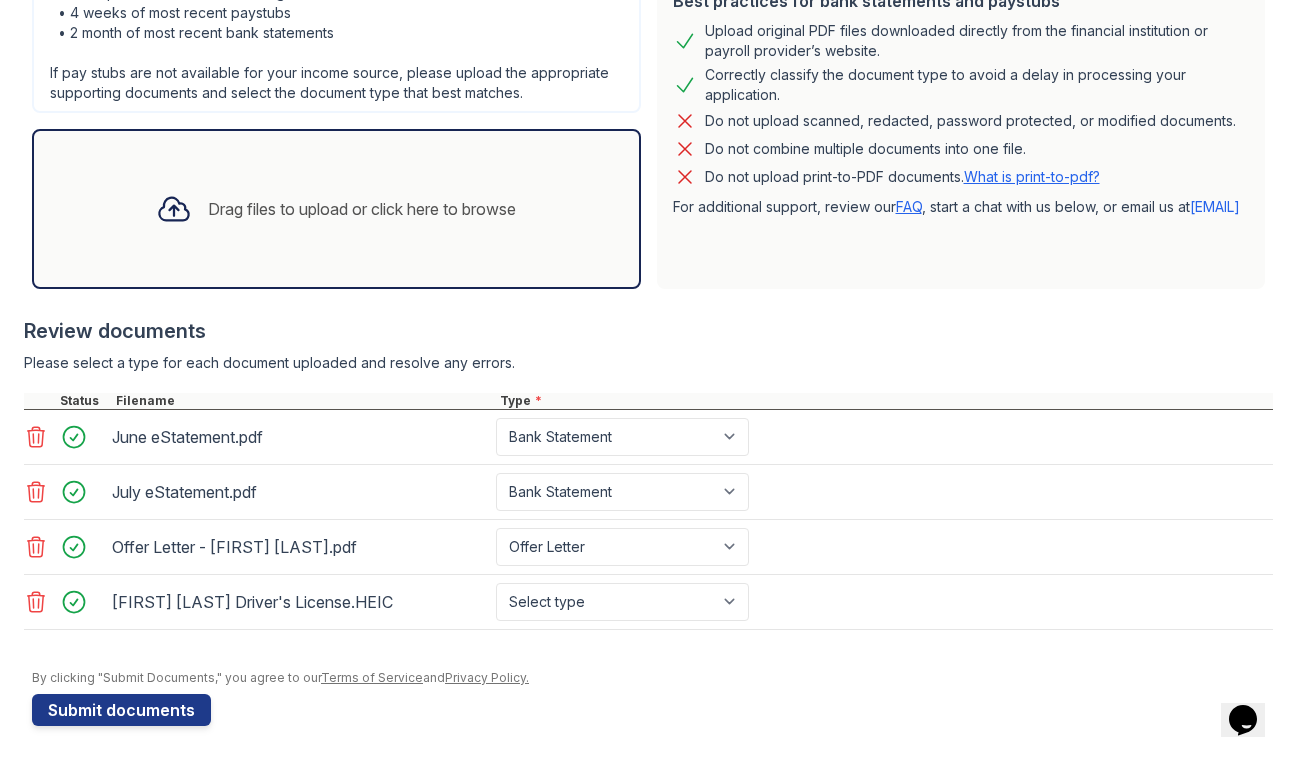 scroll, scrollTop: 488, scrollLeft: 0, axis: vertical 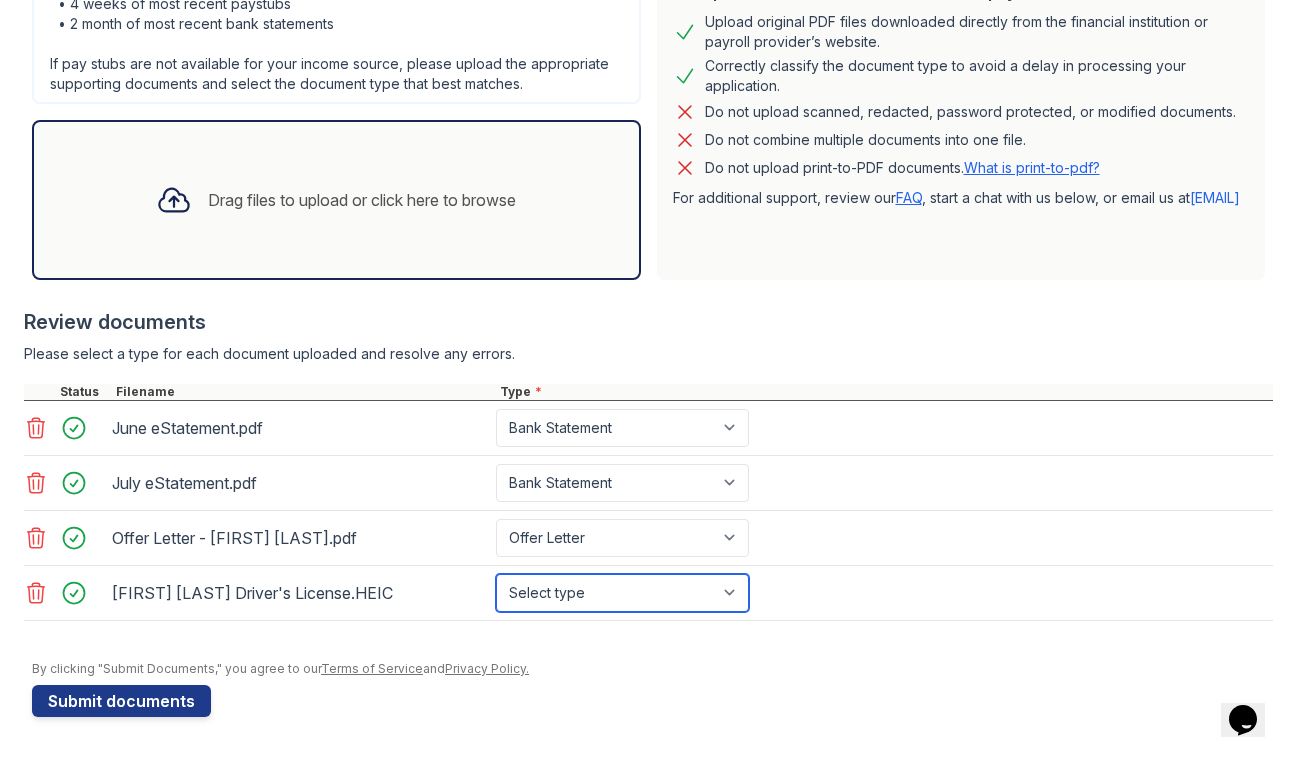 click on "Select type
Paystub
Bank Statement
Offer Letter
Tax Documents
Benefit Award Letter
Investment Account Statement
Other" at bounding box center (622, 593) 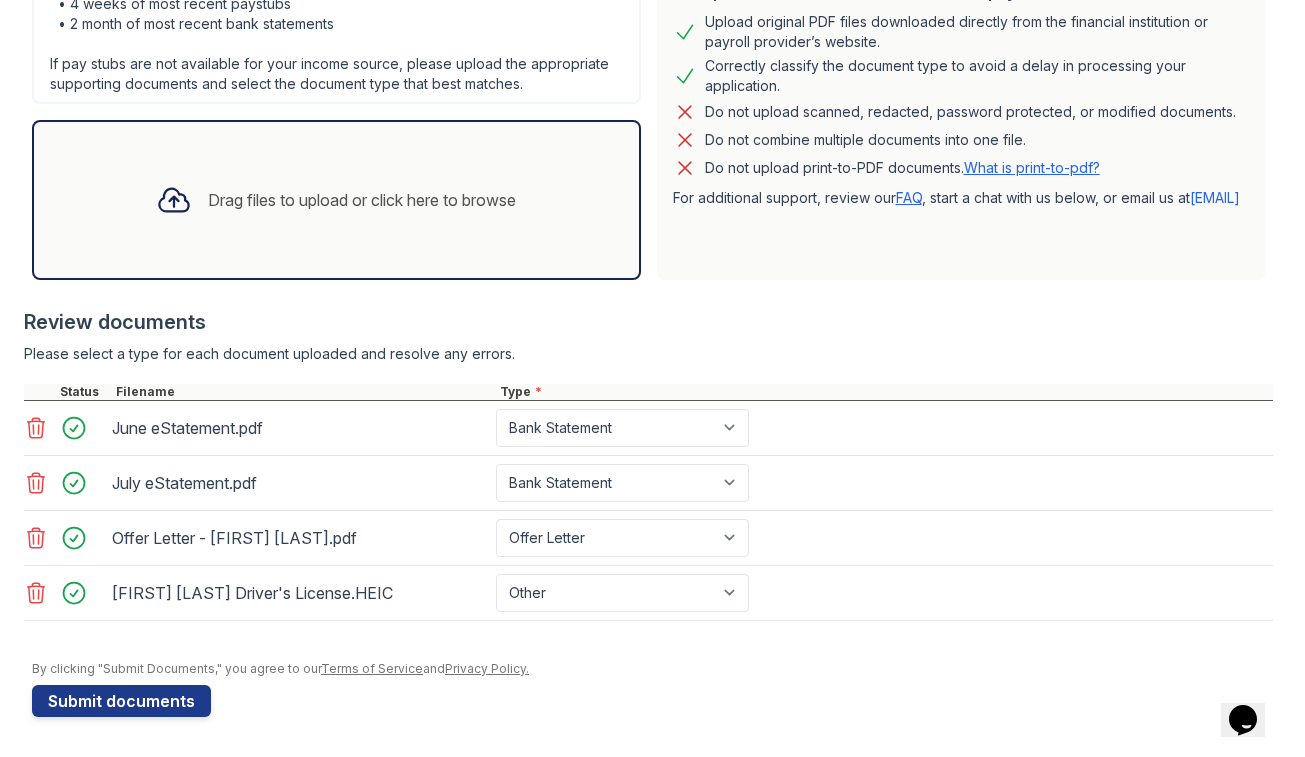 click at bounding box center [648, 631] 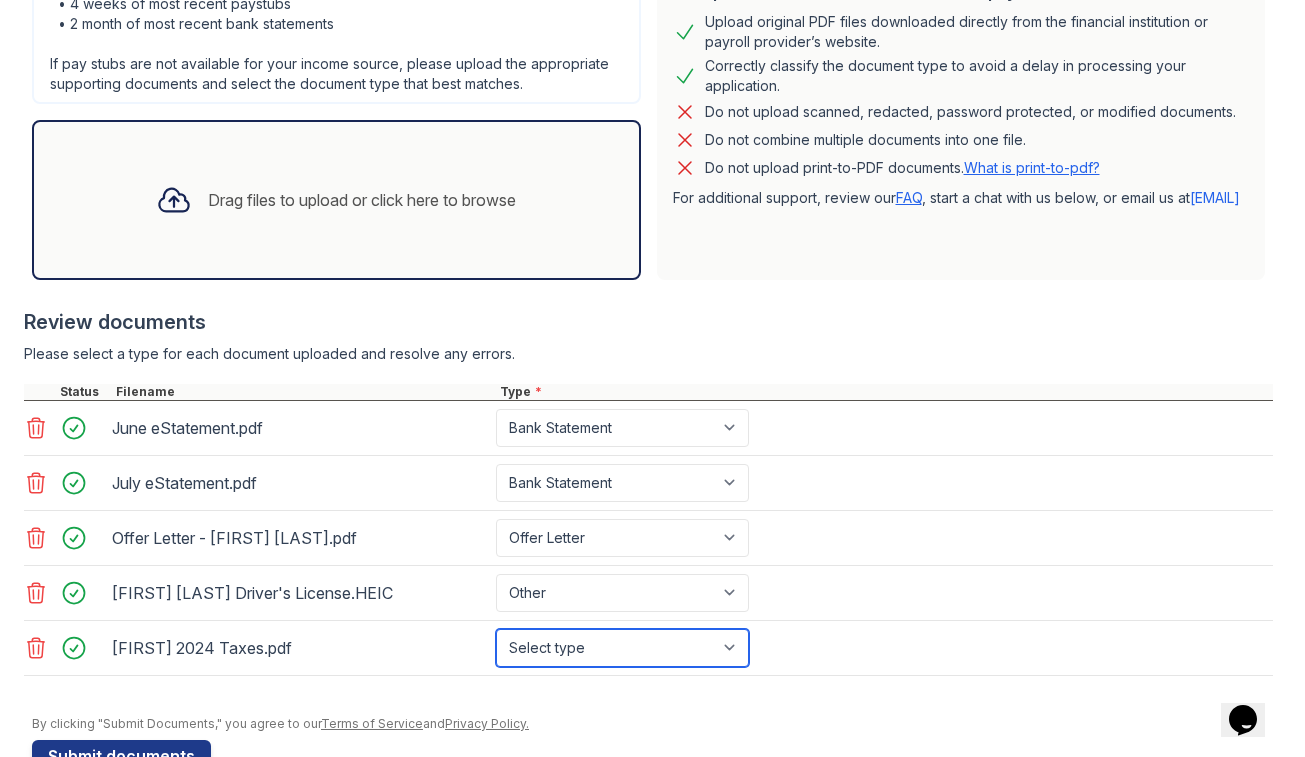 click on "Select type
Paystub
Bank Statement
Offer Letter
Tax Documents
Benefit Award Letter
Investment Account Statement
Other" at bounding box center [622, 648] 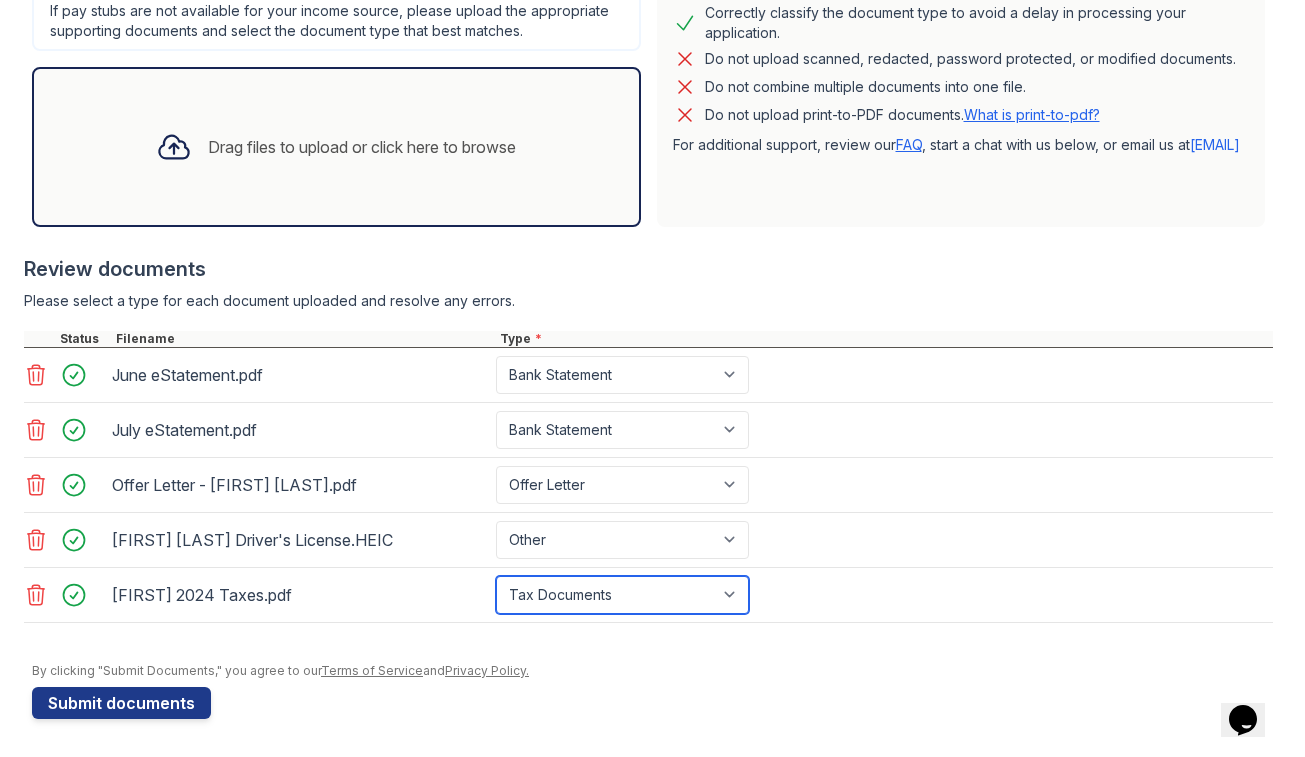 scroll, scrollTop: 543, scrollLeft: 0, axis: vertical 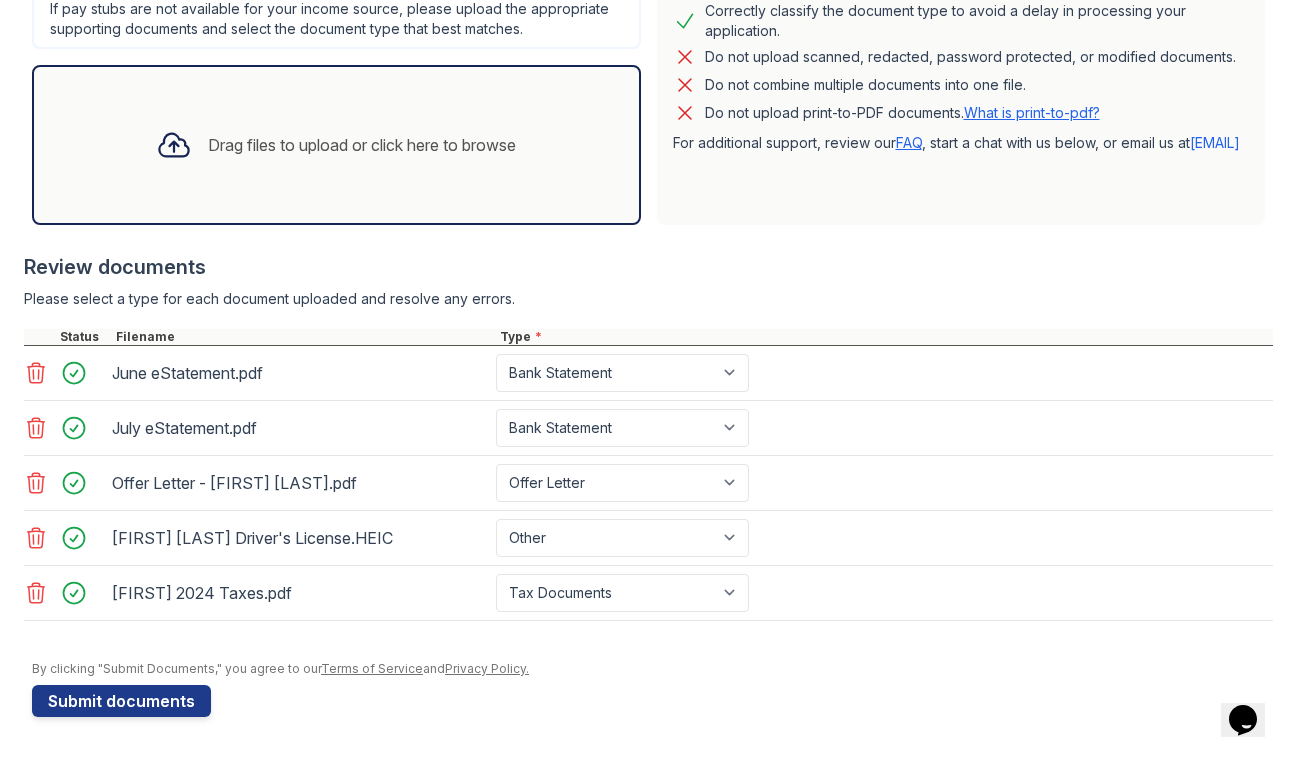 click on "Please select a type for each document uploaded and resolve any errors." at bounding box center (648, 299) 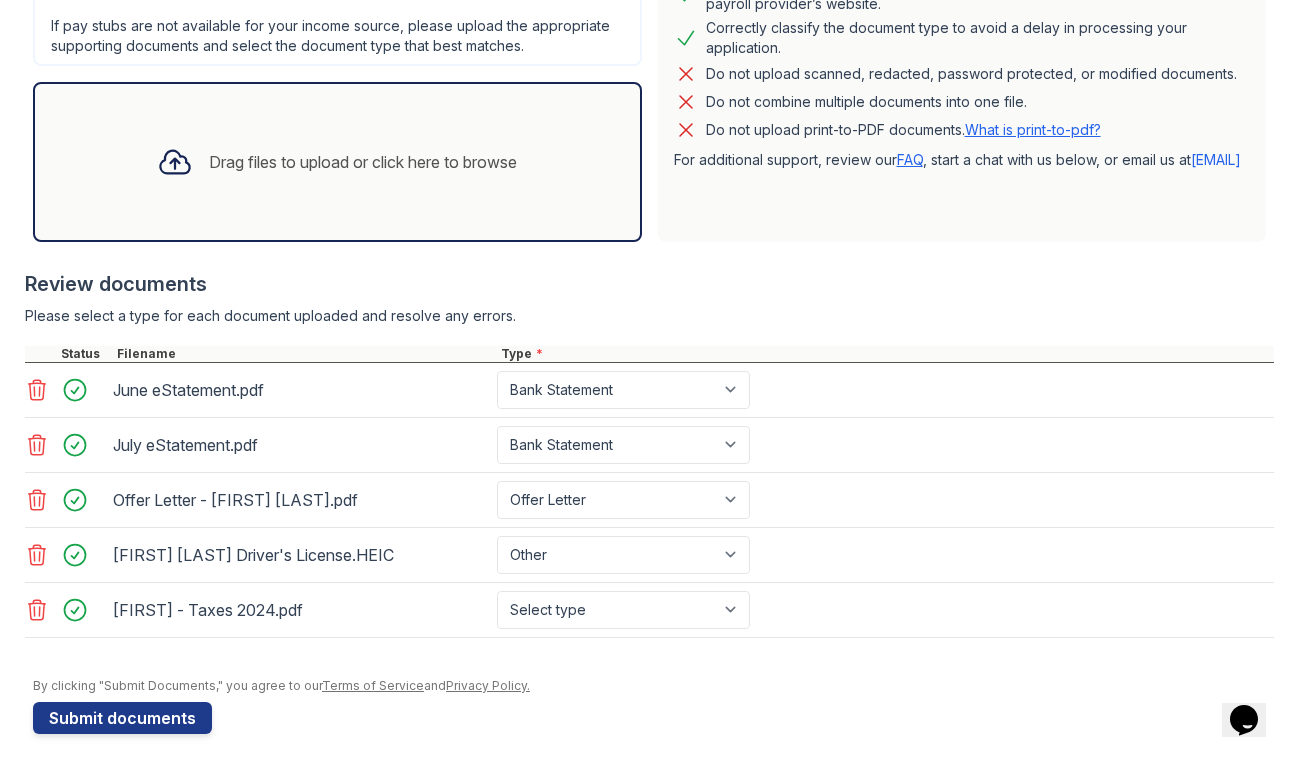 scroll, scrollTop: 543, scrollLeft: 0, axis: vertical 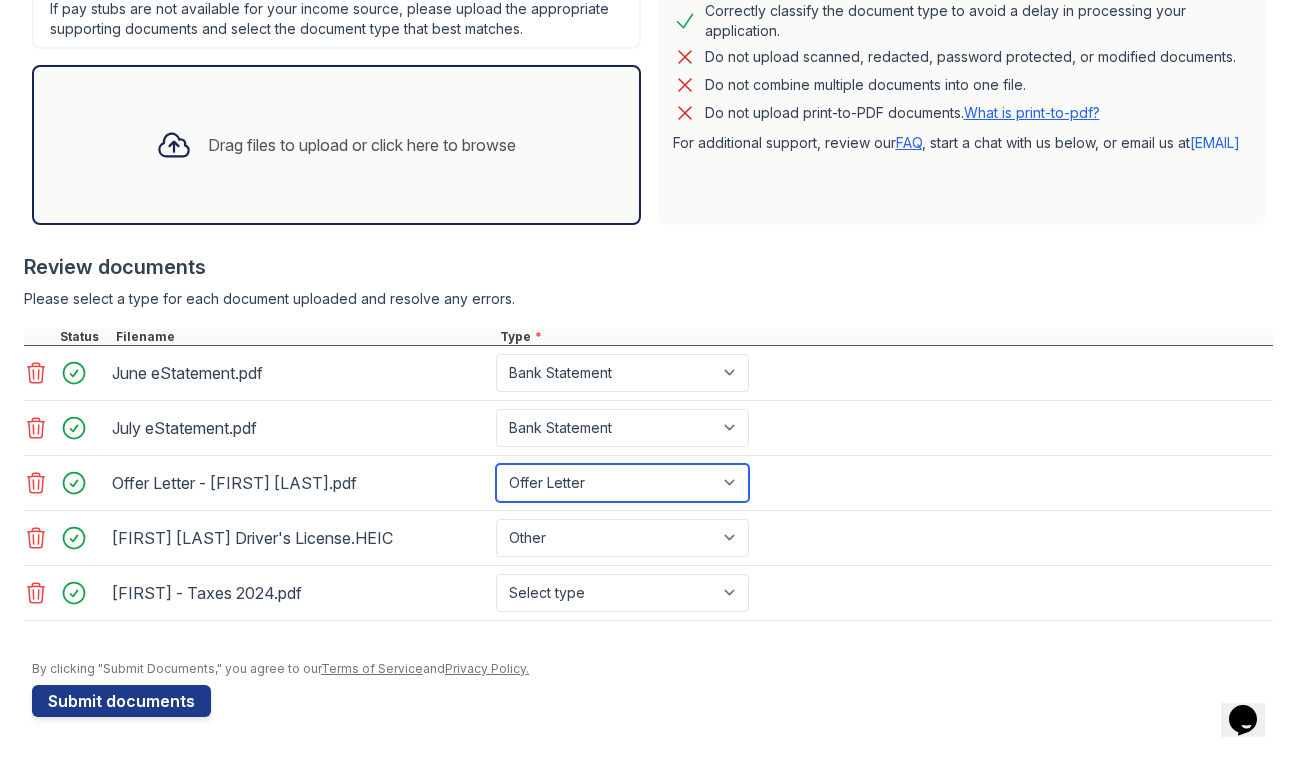 click on "Select type
Paystub
Bank Statement
Offer Letter
Tax Documents
Benefit Award Letter
Investment Account Statement
Other" at bounding box center (622, 483) 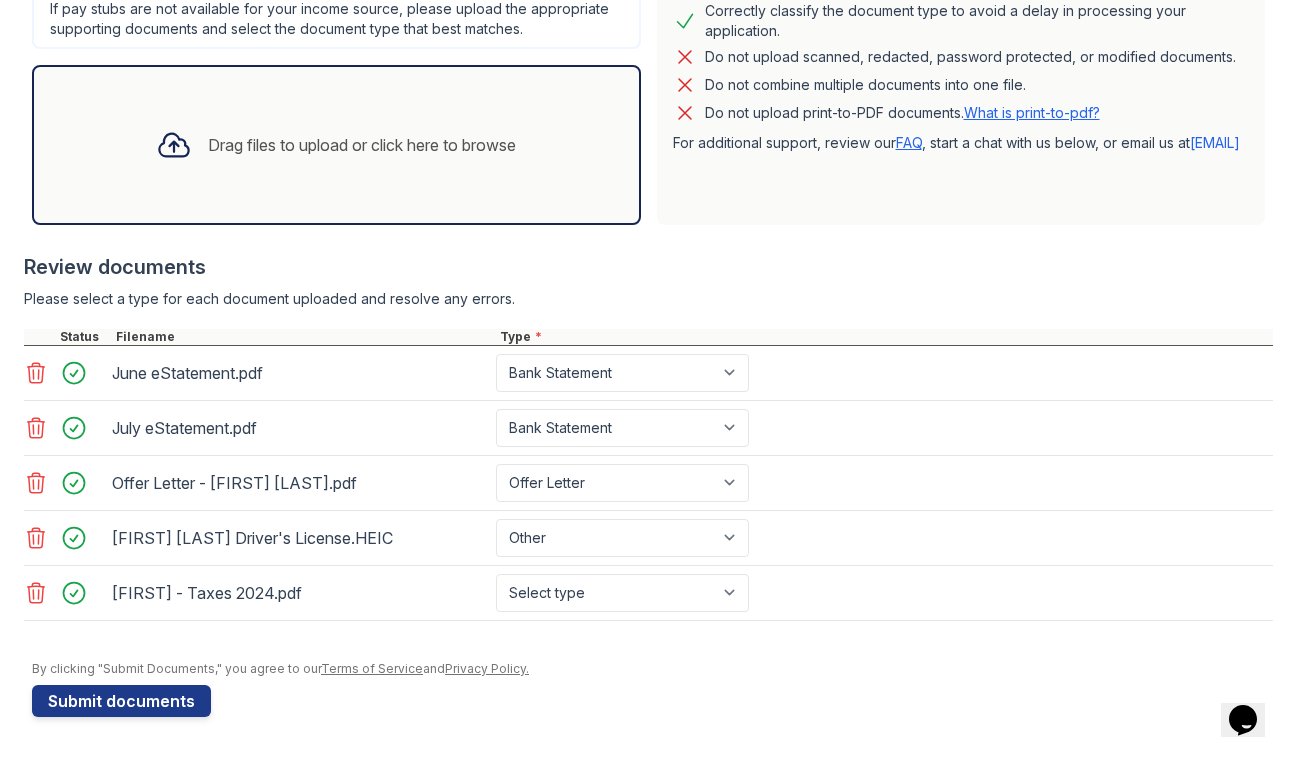 click on "Offer Letter - [FIRST] [LAST].pdf
Select type
Paystub
Bank Statement
Offer Letter
Tax Documents
Benefit Award Letter
Investment Account Statement
Other" at bounding box center [648, 483] 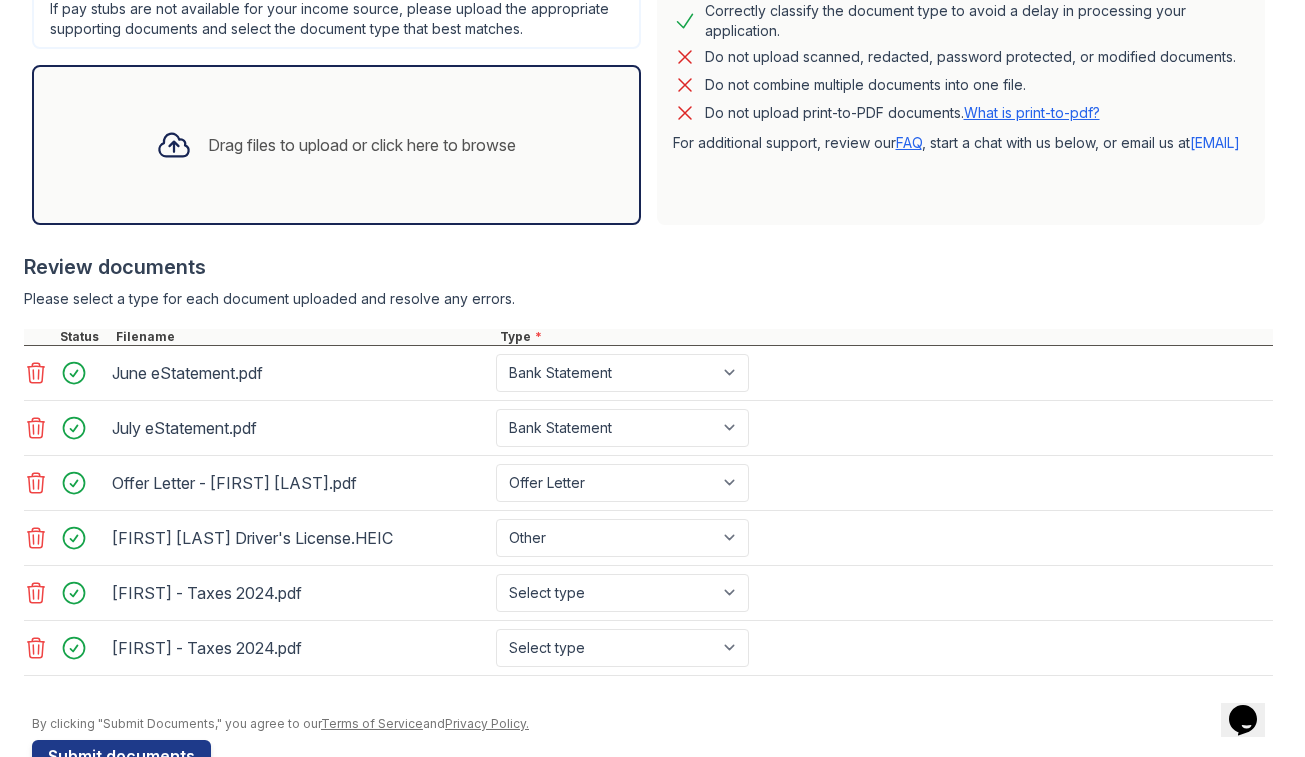 click 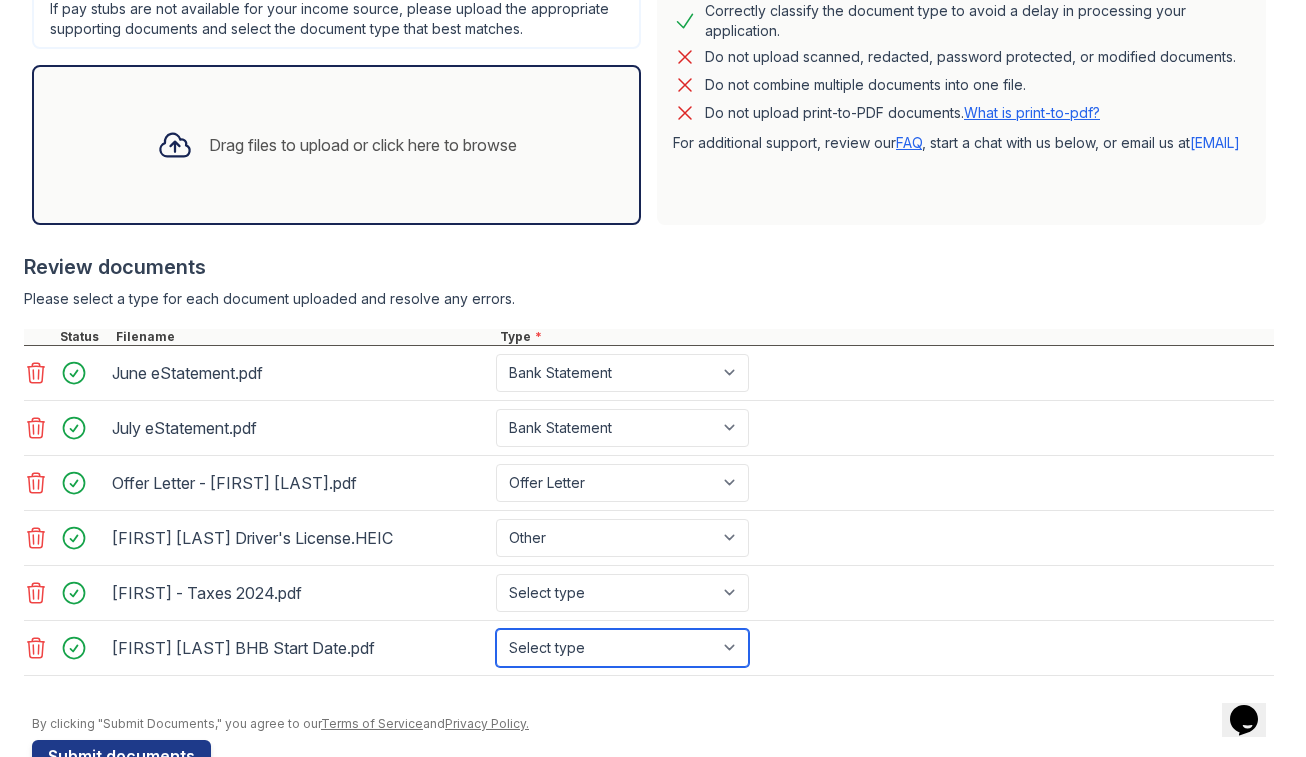 click on "Select type
Paystub
Bank Statement
Offer Letter
Tax Documents
Benefit Award Letter
Investment Account Statement
Other" at bounding box center [622, 648] 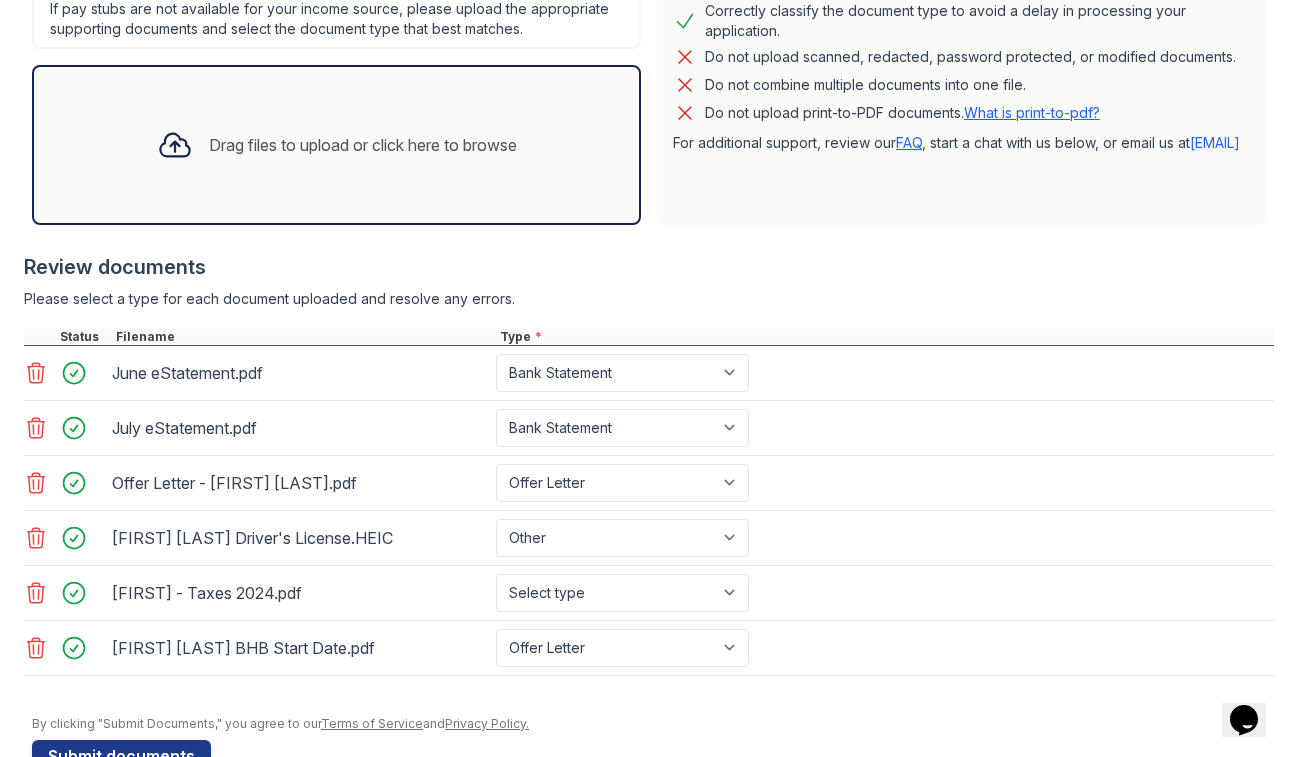 click on "[FIRST] [LAST] BHB Start Date.pdf
Select type
Paystub
Bank Statement
Offer Letter
Tax Documents
Benefit Award Letter
Investment Account Statement
Other" at bounding box center [649, 648] 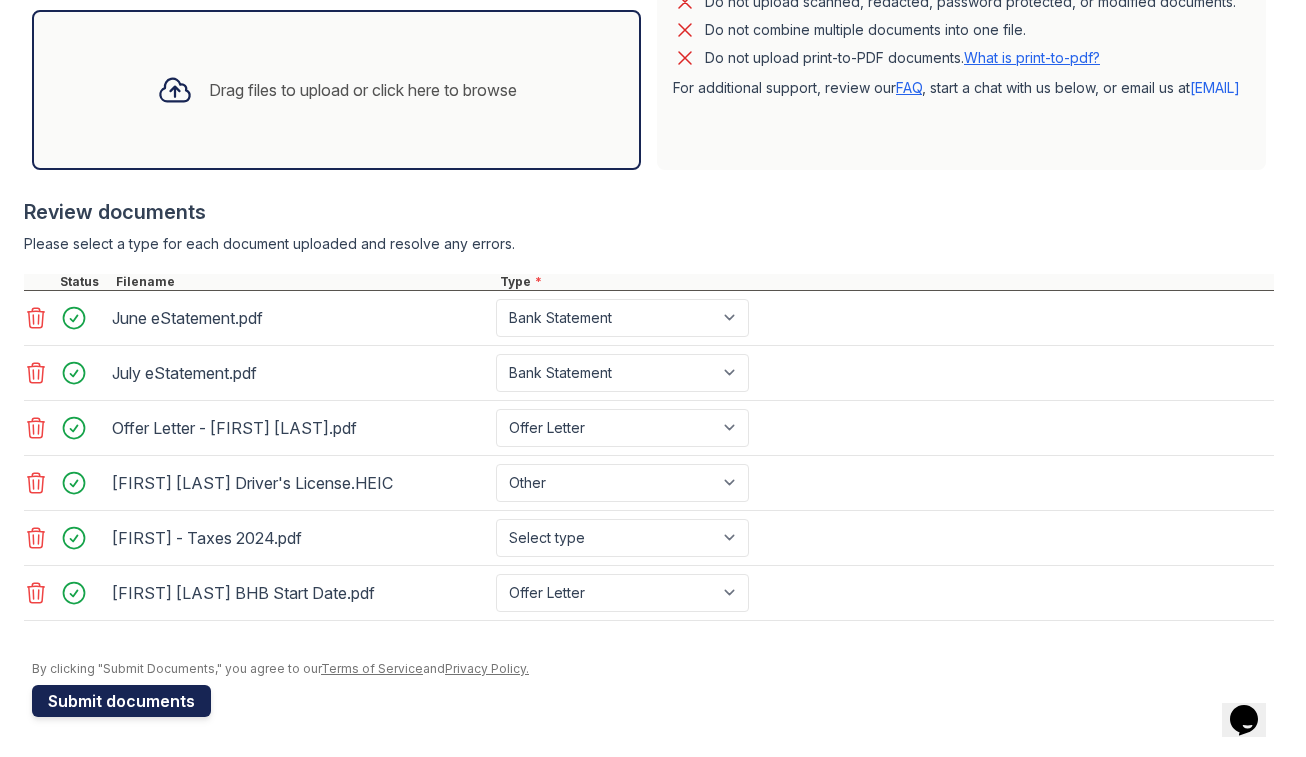 click on "Submit documents" at bounding box center [121, 701] 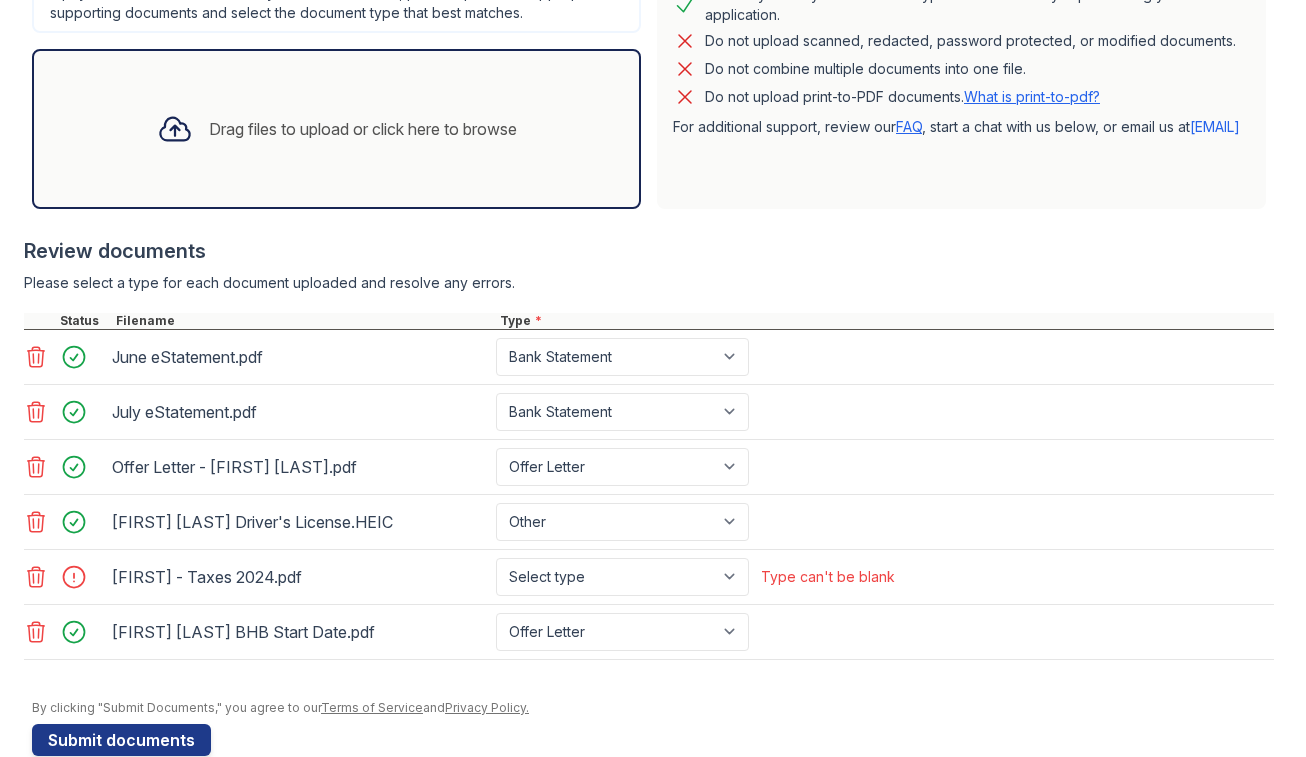 scroll, scrollTop: 621, scrollLeft: 0, axis: vertical 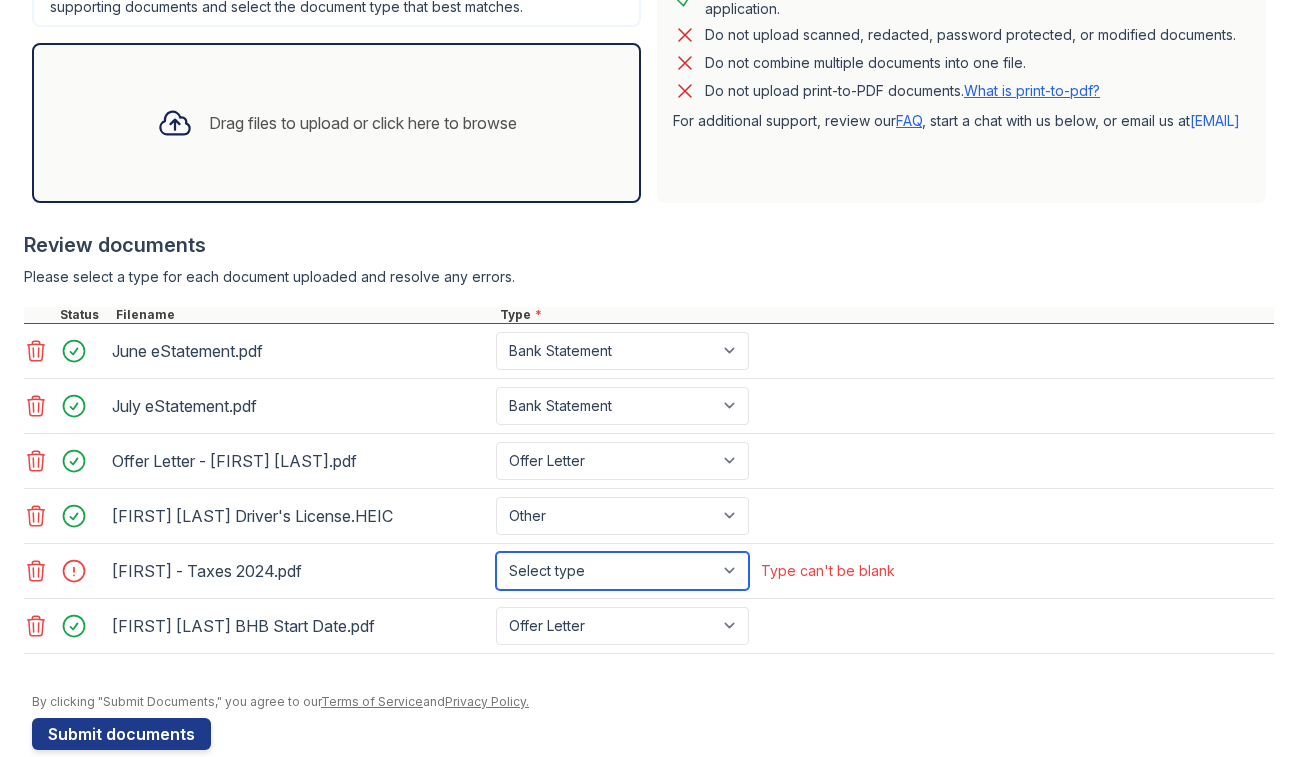 click on "Select type
Paystub
Bank Statement
Offer Letter
Tax Documents
Benefit Award Letter
Investment Account Statement
Other" at bounding box center (622, 571) 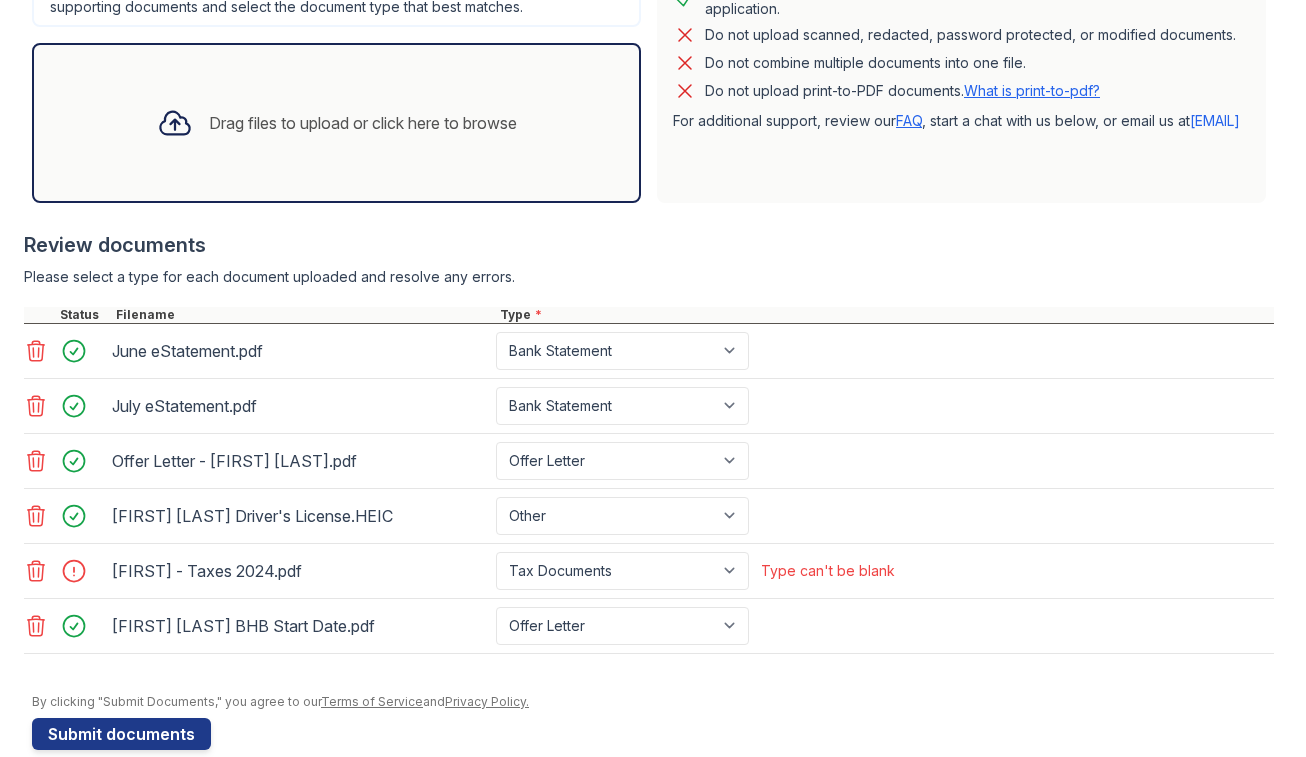 click on "By clicking "Submit Documents," you agree to our
Terms of Service
and
Privacy Policy." at bounding box center (653, 702) 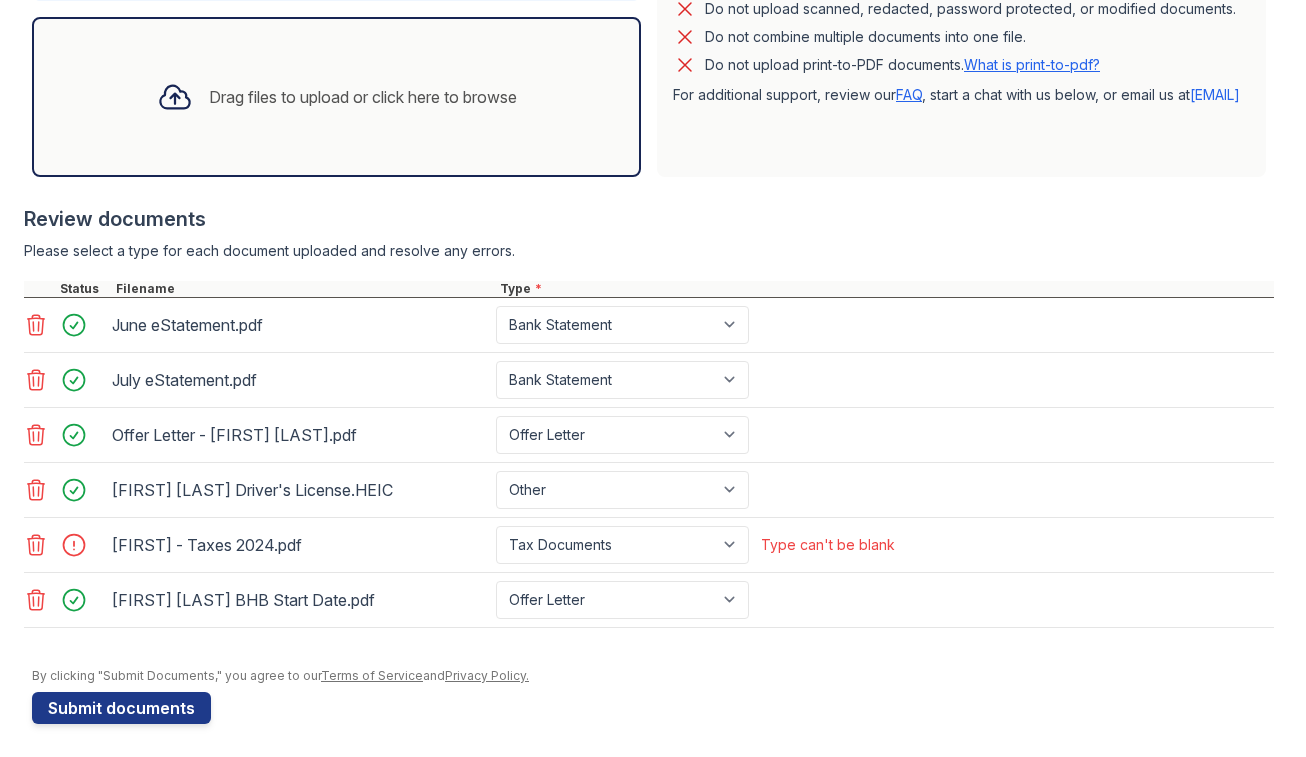 scroll, scrollTop: 654, scrollLeft: 0, axis: vertical 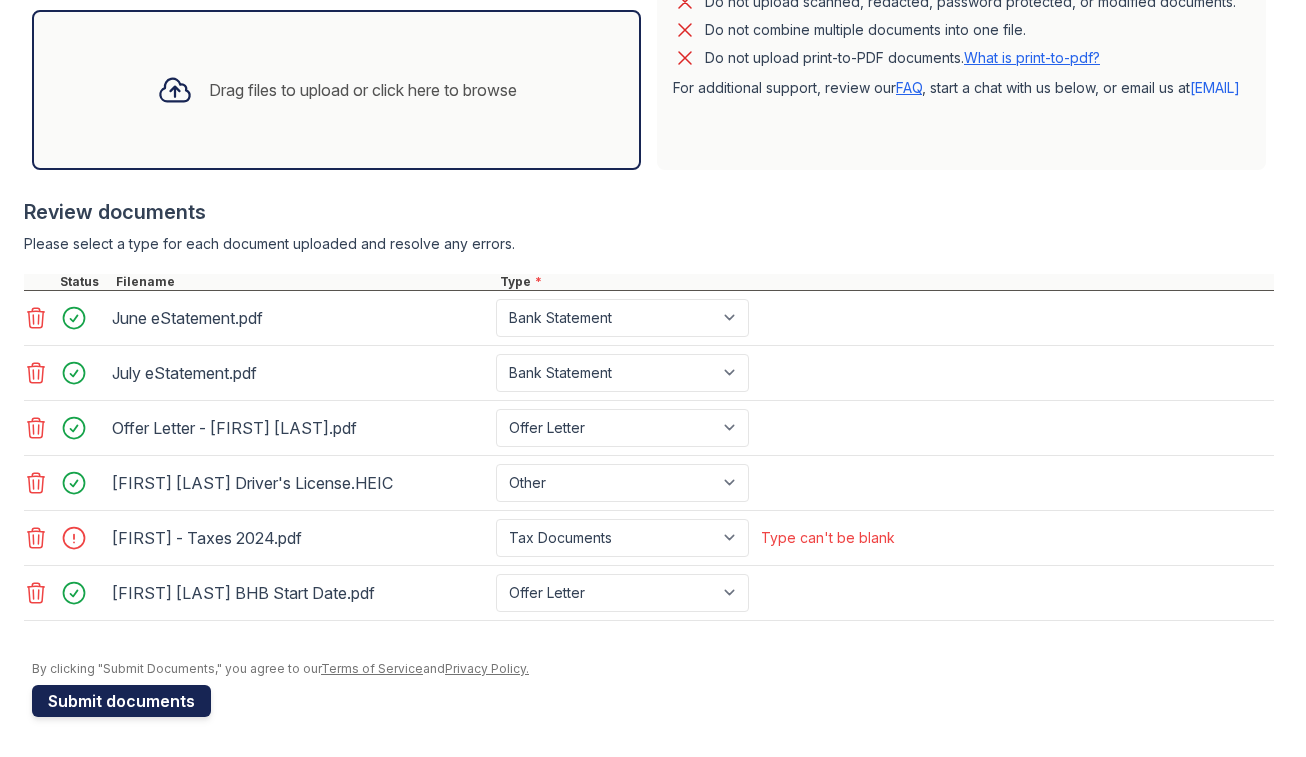 click on "Submit documents" at bounding box center [121, 701] 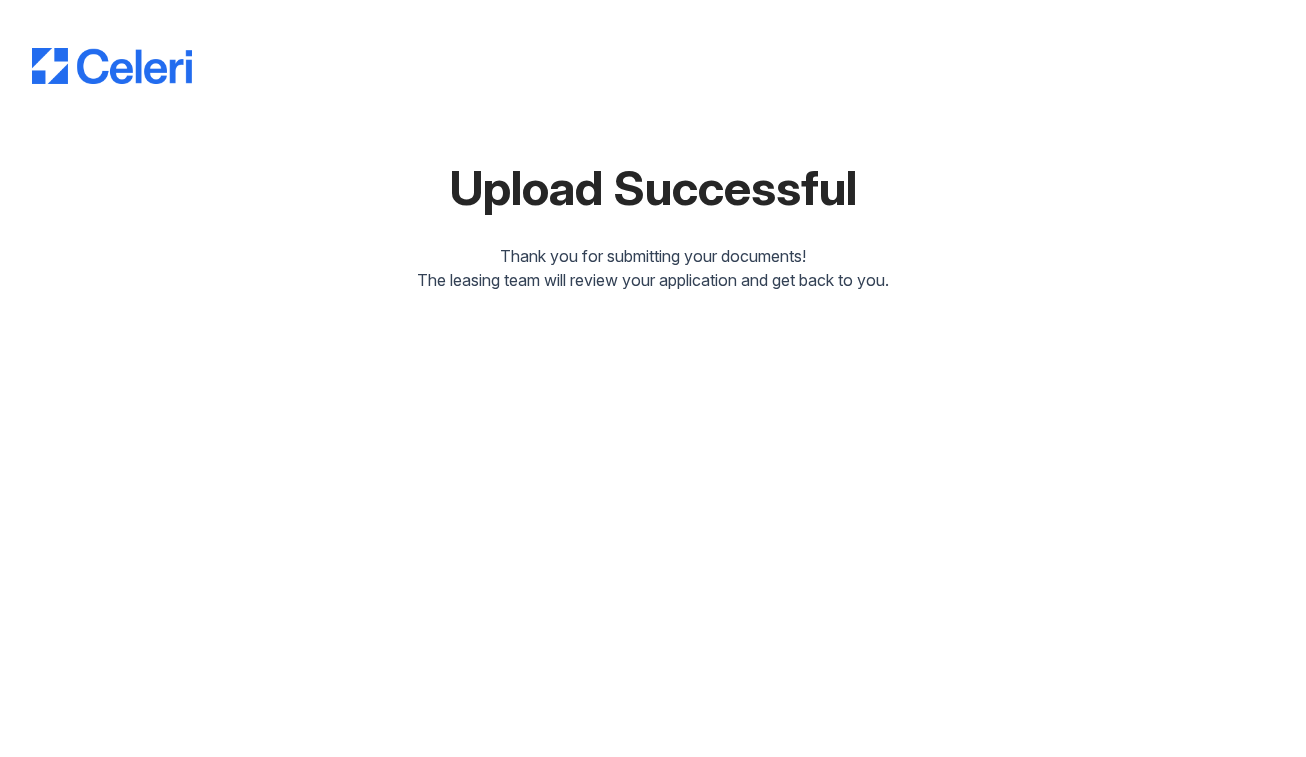 click at bounding box center [653, 46] 